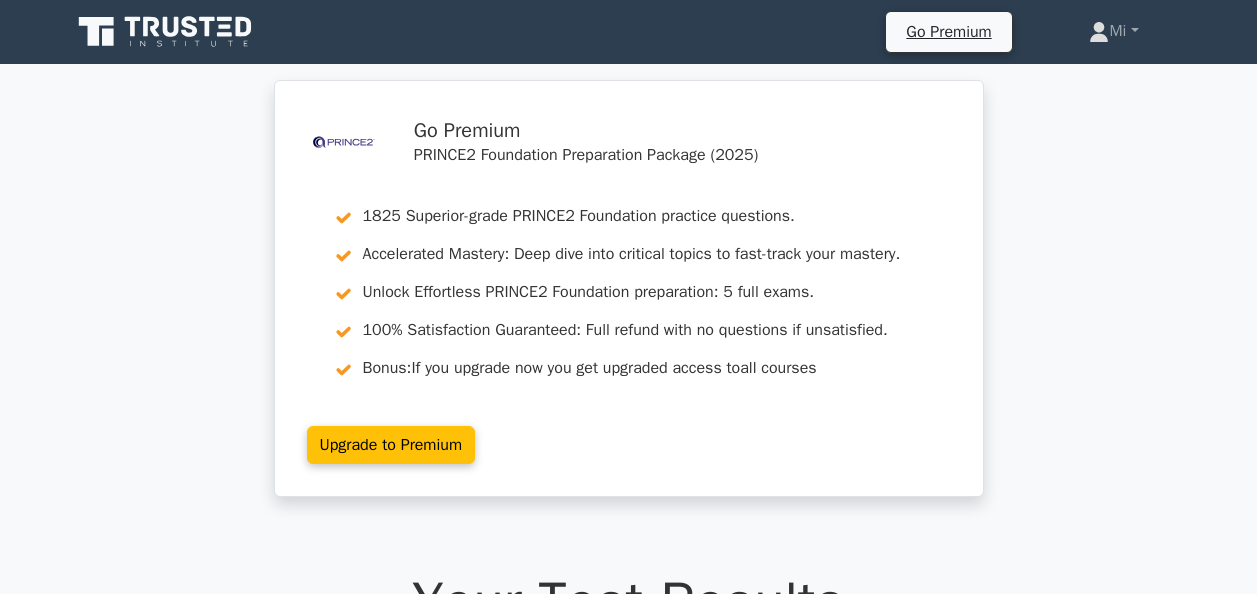 scroll, scrollTop: 5712, scrollLeft: 0, axis: vertical 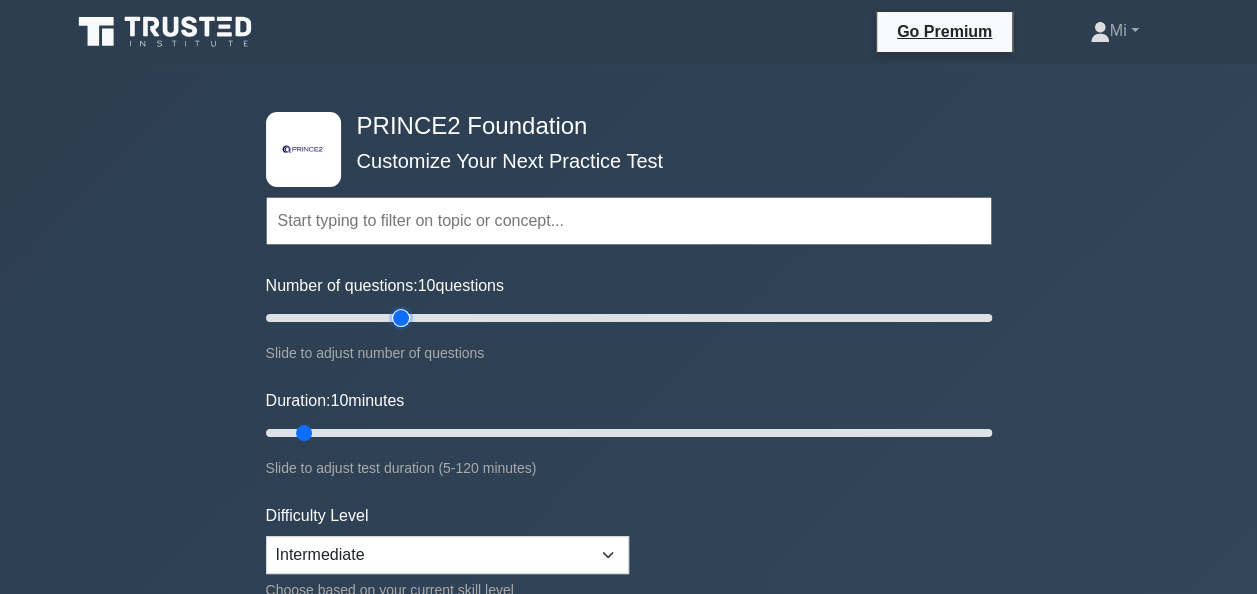 click on "Number of questions:  10  questions" at bounding box center [629, 318] 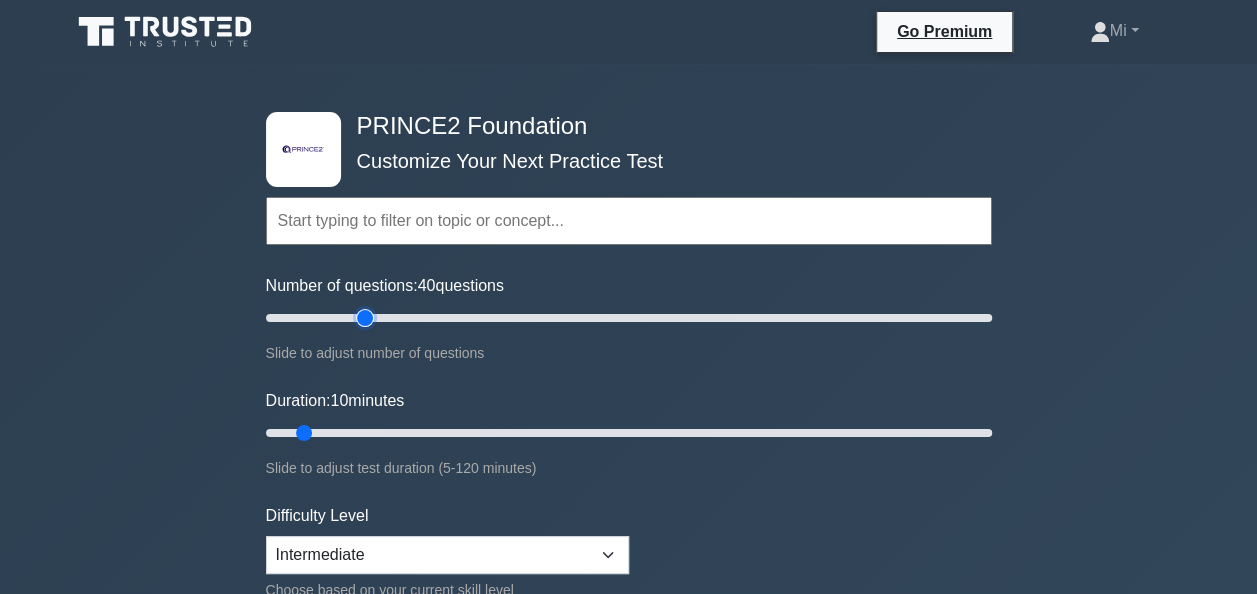 type on "30" 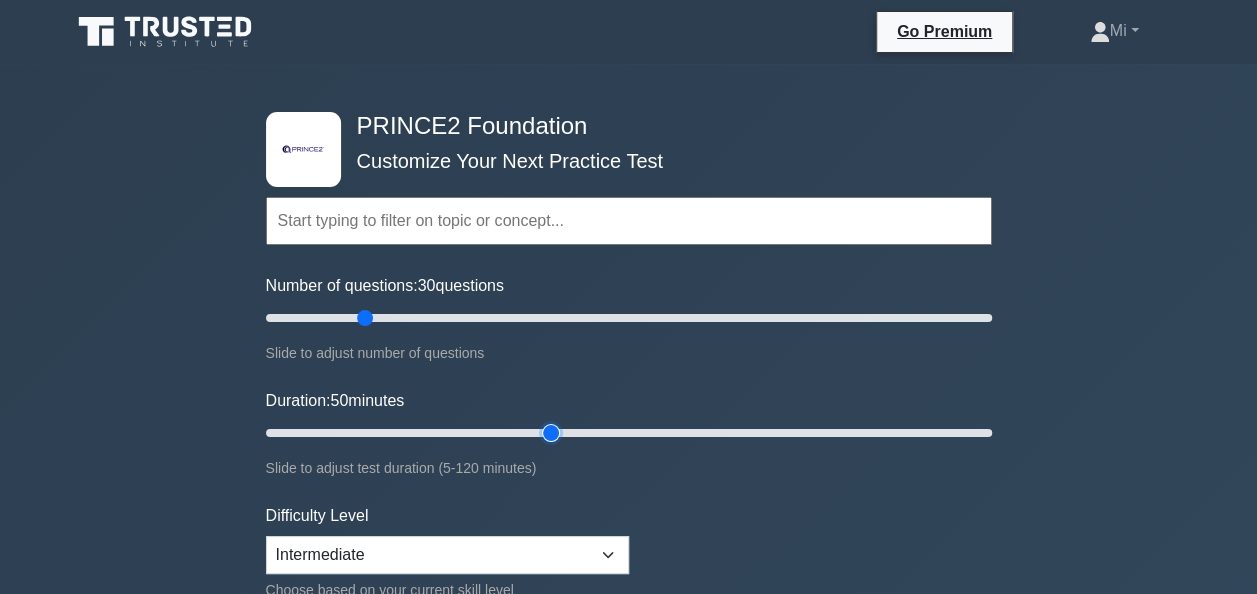type on "50" 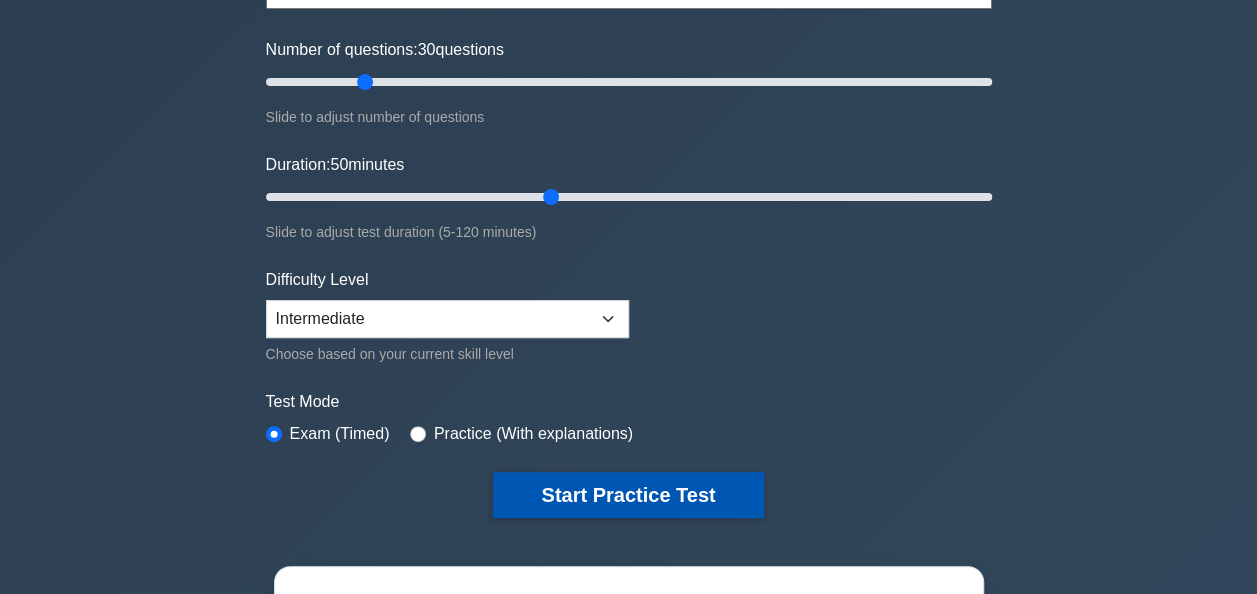 click on "Start Practice Test" at bounding box center (628, 495) 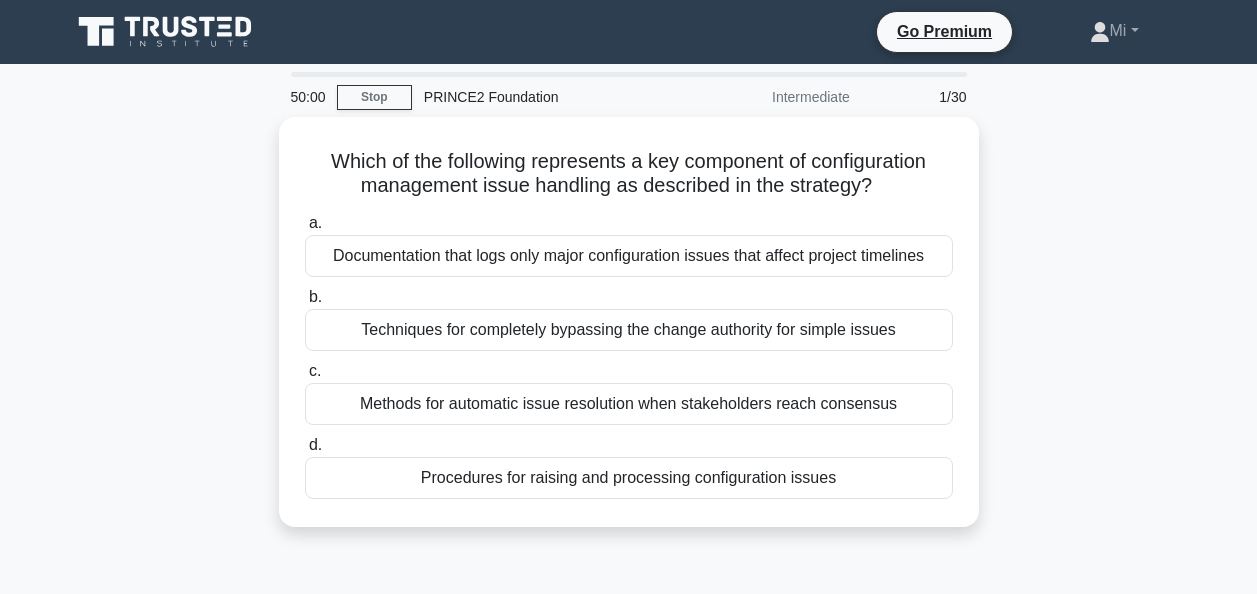 scroll, scrollTop: 0, scrollLeft: 0, axis: both 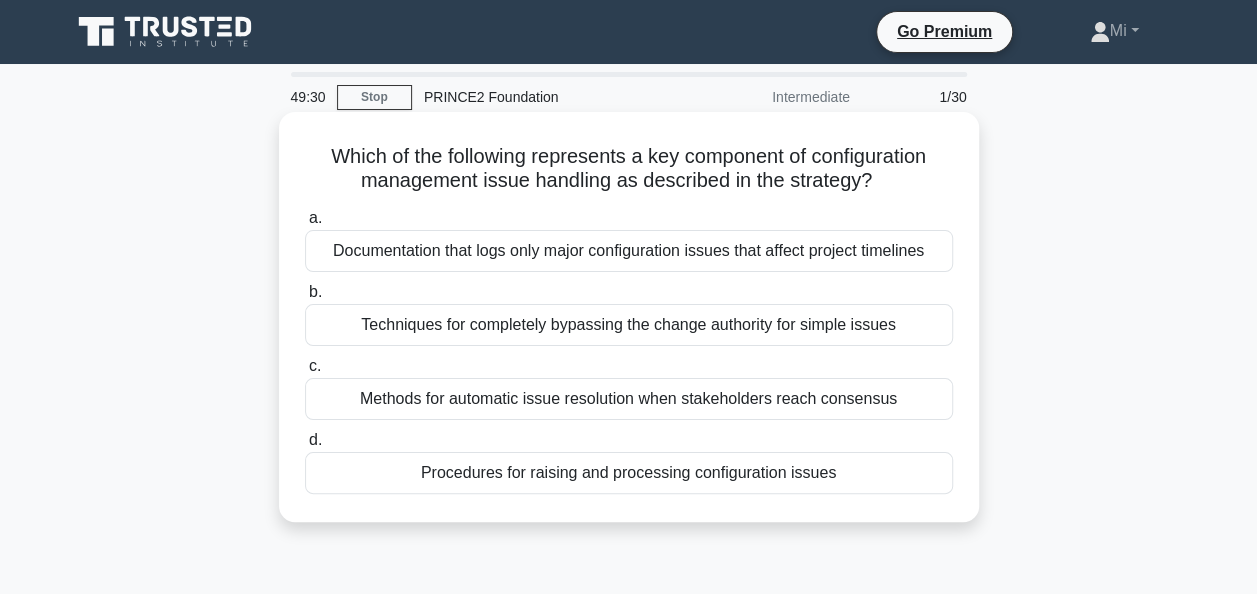 click on "Procedures for raising and processing configuration issues" at bounding box center [629, 473] 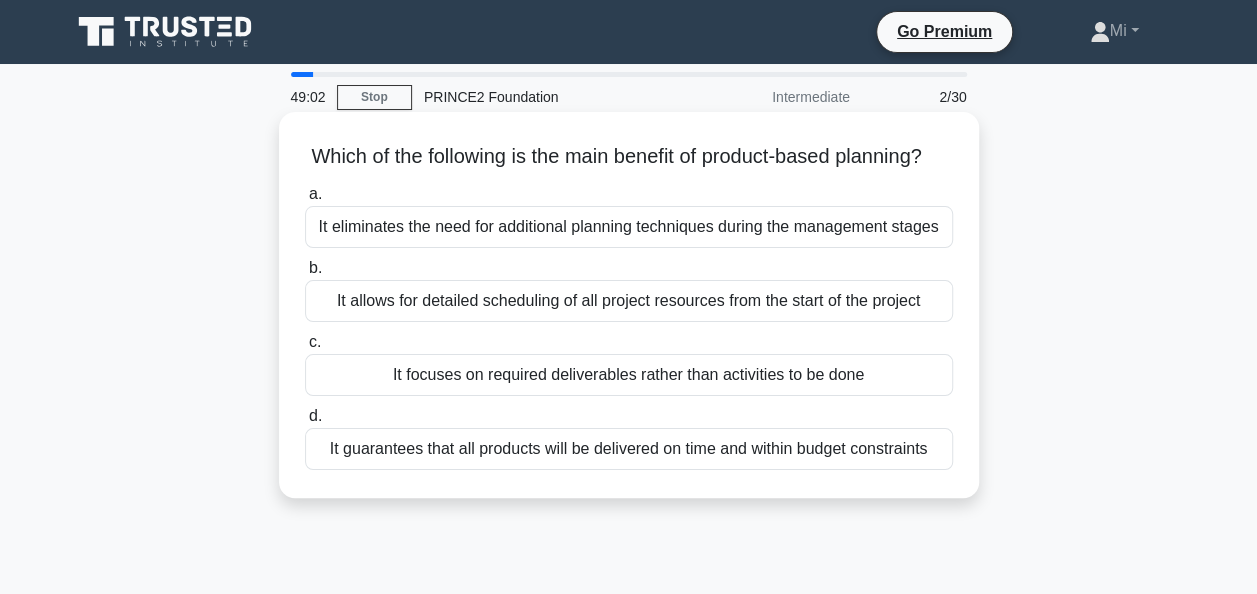 click on "It focuses on required deliverables rather than activities to be done" at bounding box center [629, 375] 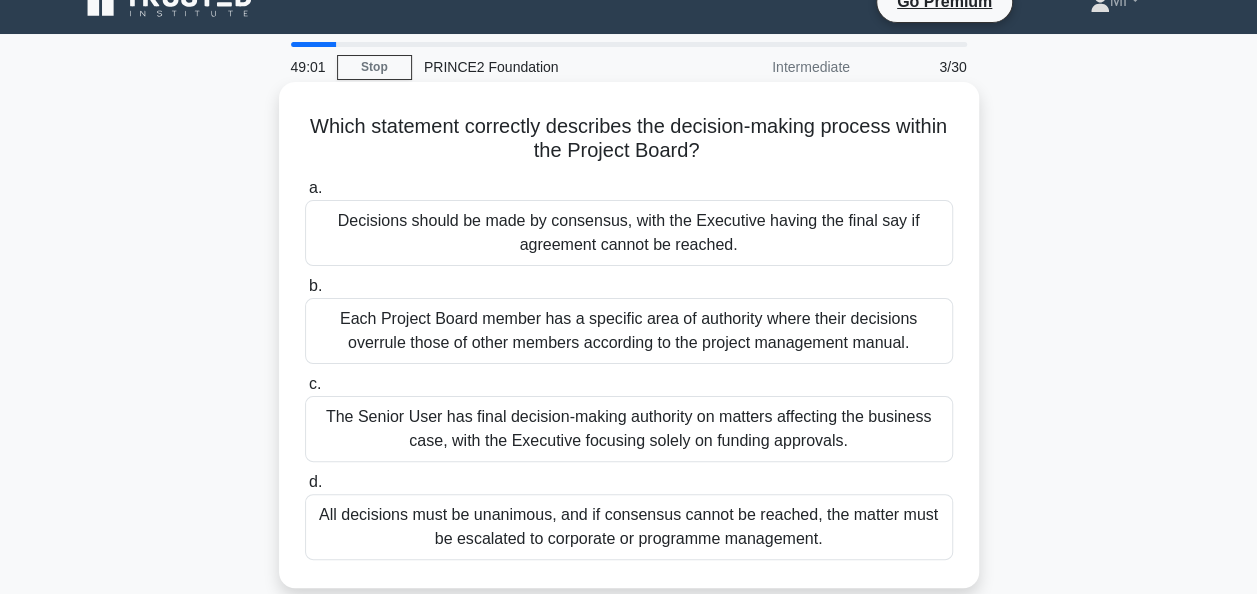 scroll, scrollTop: 39, scrollLeft: 0, axis: vertical 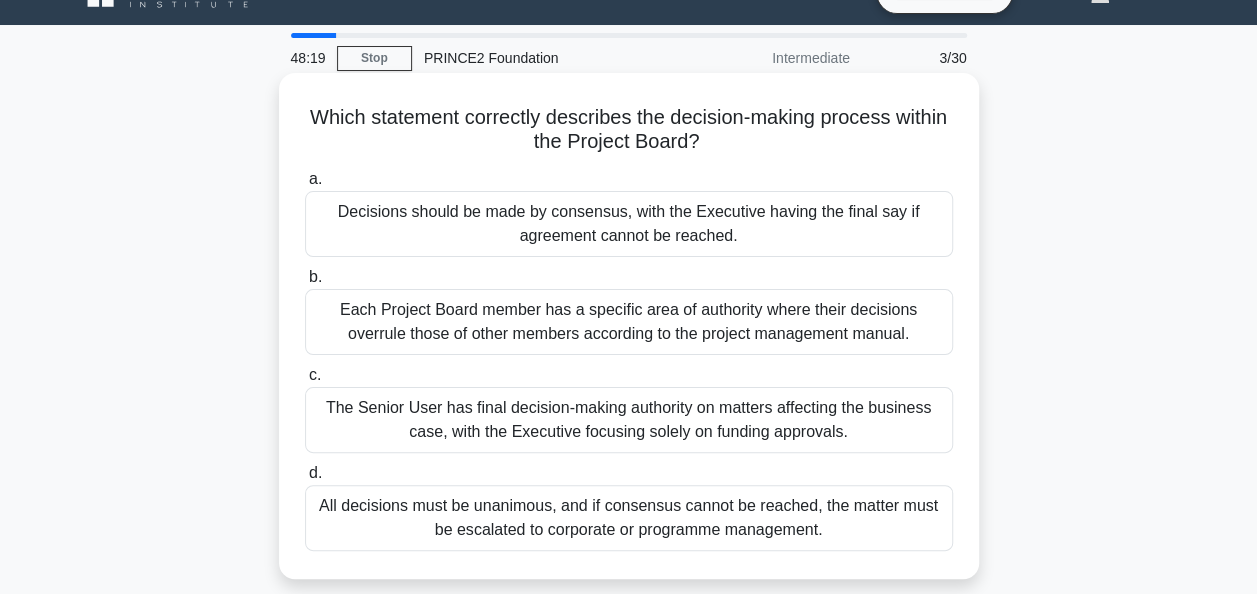 click on "Decisions should be made by consensus, with the Executive having the final say if agreement cannot be reached." at bounding box center [629, 224] 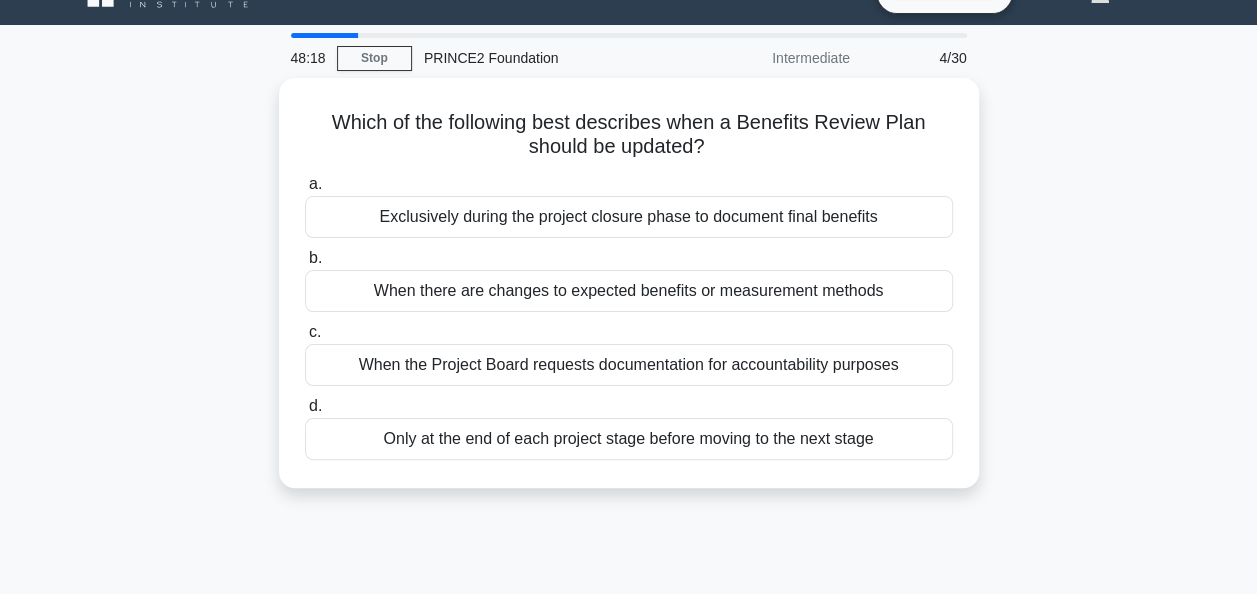 scroll, scrollTop: 0, scrollLeft: 0, axis: both 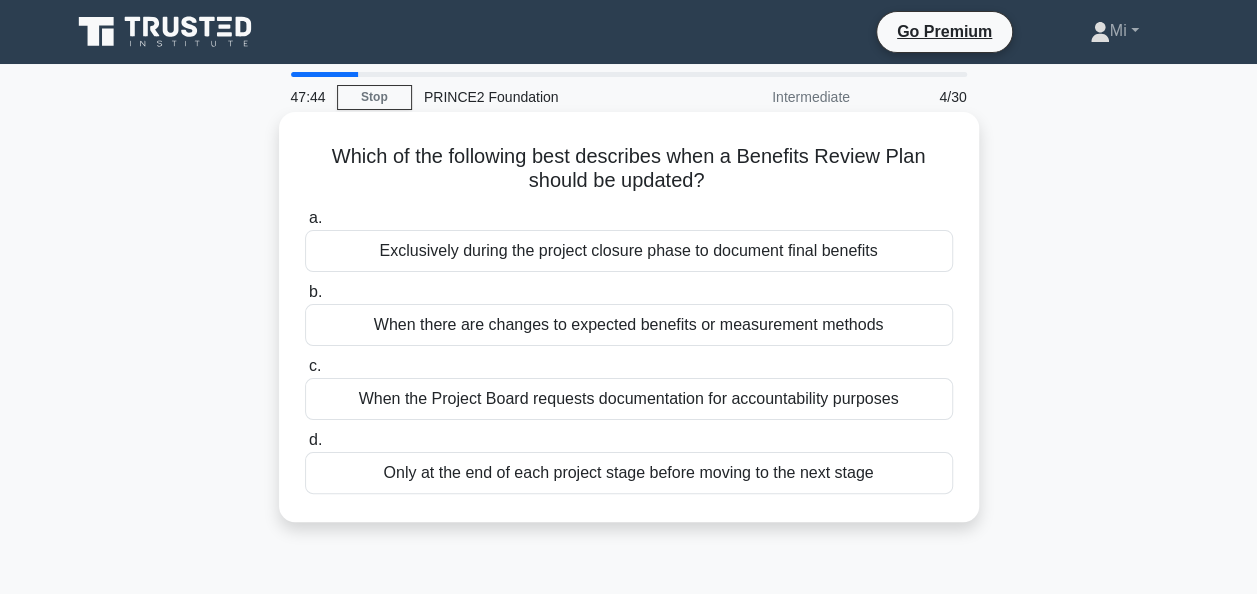 click on "When there are changes to expected benefits or measurement methods" at bounding box center (629, 325) 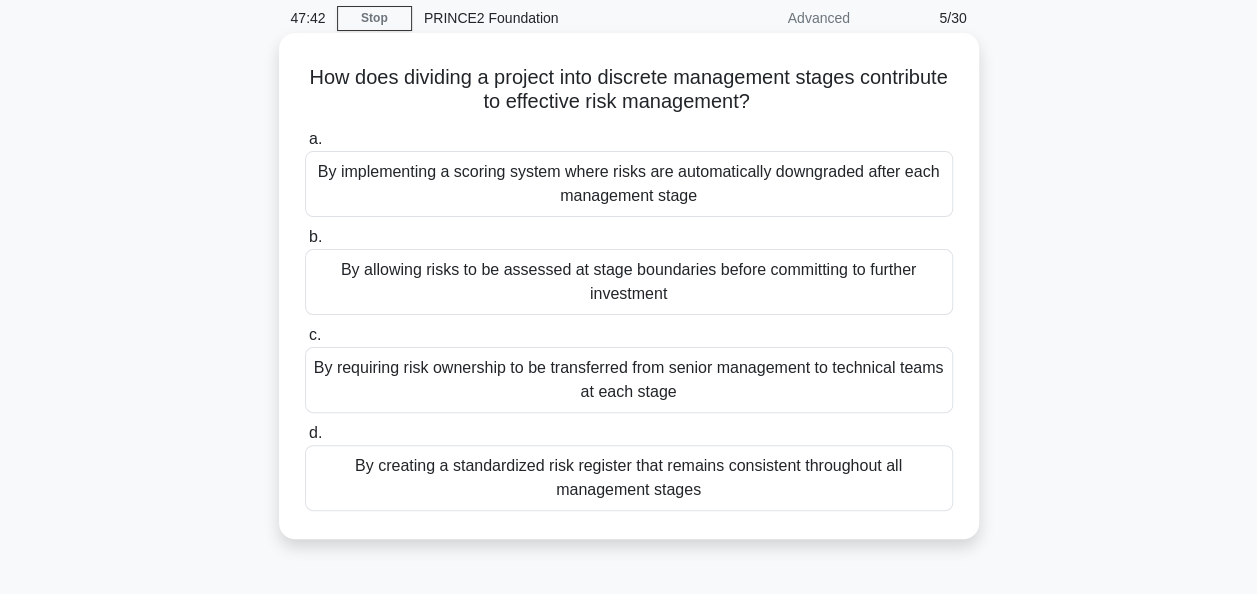 scroll, scrollTop: 80, scrollLeft: 0, axis: vertical 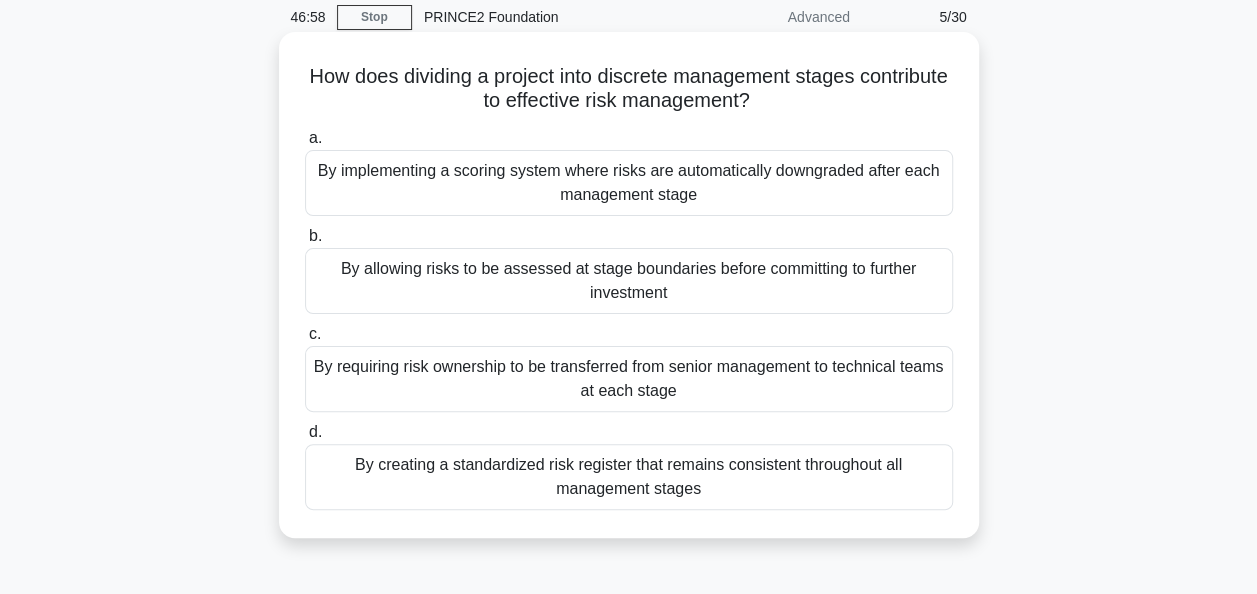 click on "By creating a standardized risk register that remains consistent throughout all management stages" at bounding box center [629, 477] 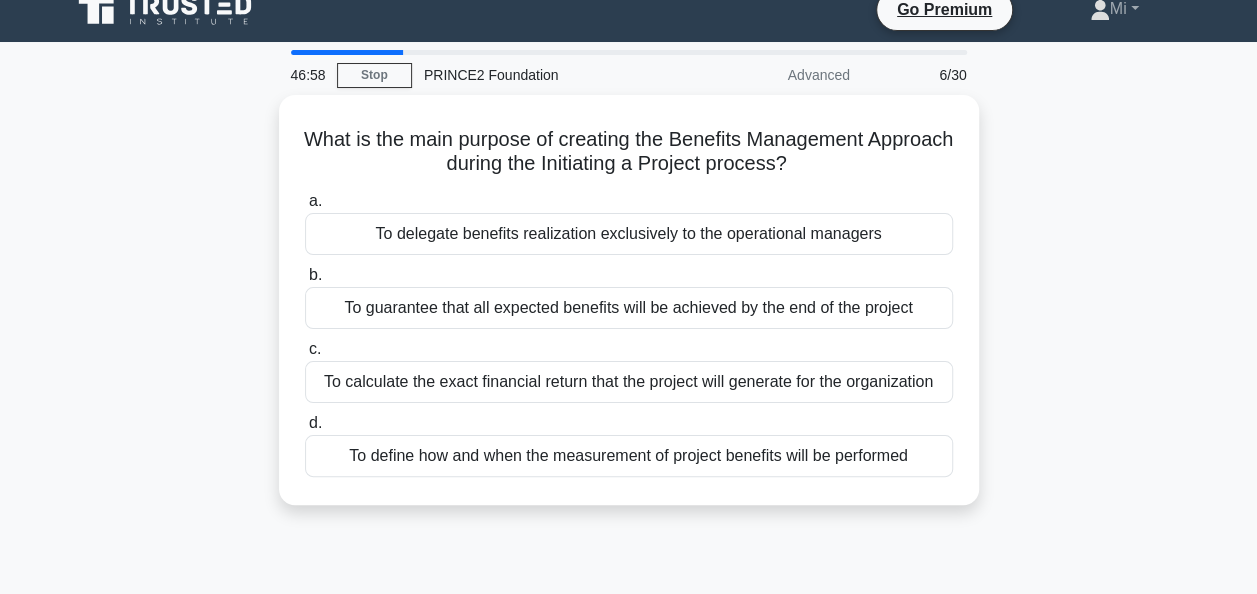 scroll, scrollTop: 0, scrollLeft: 0, axis: both 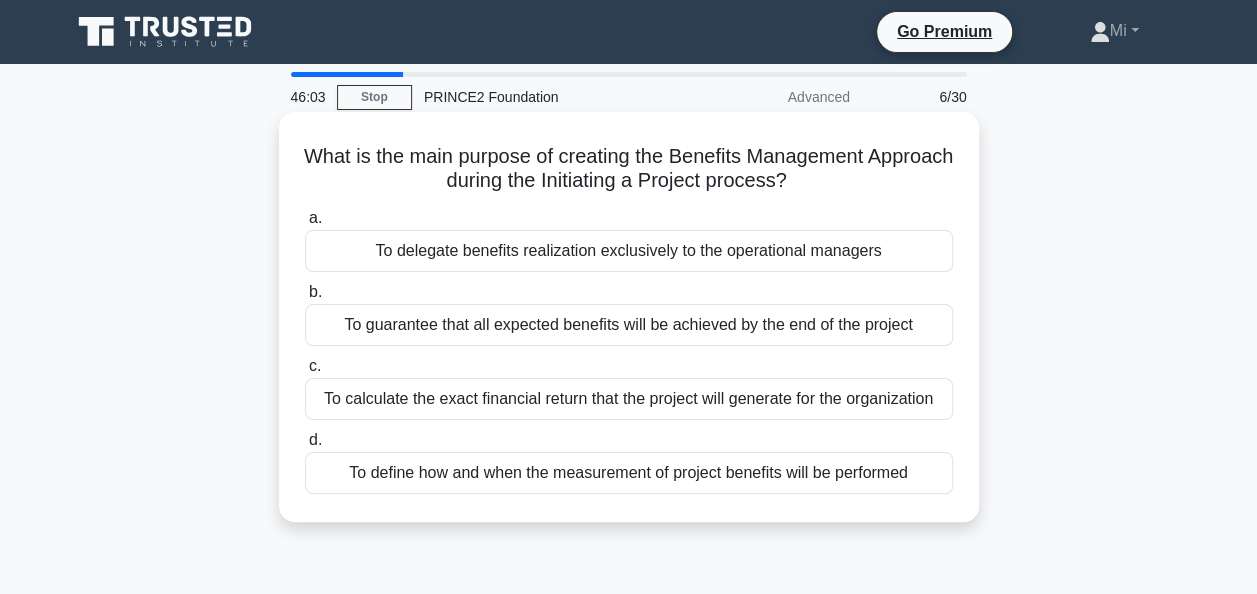 click on "To define how and when the measurement of project benefits will be performed" at bounding box center [629, 473] 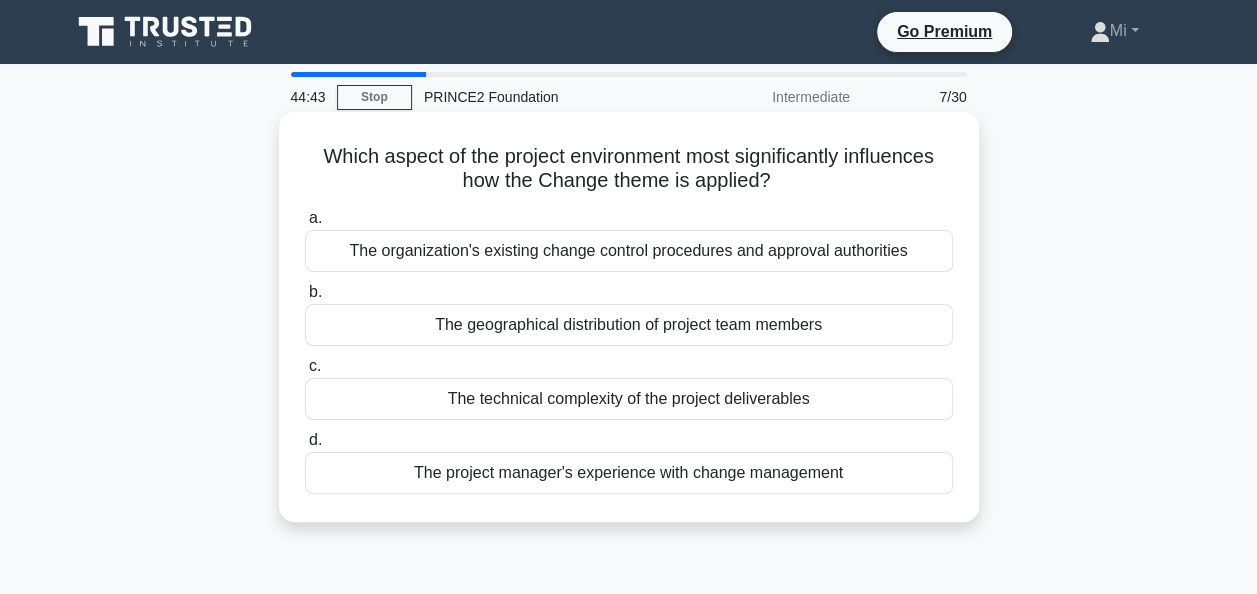 click on "The organization's existing change control procedures and approval authorities" at bounding box center (629, 251) 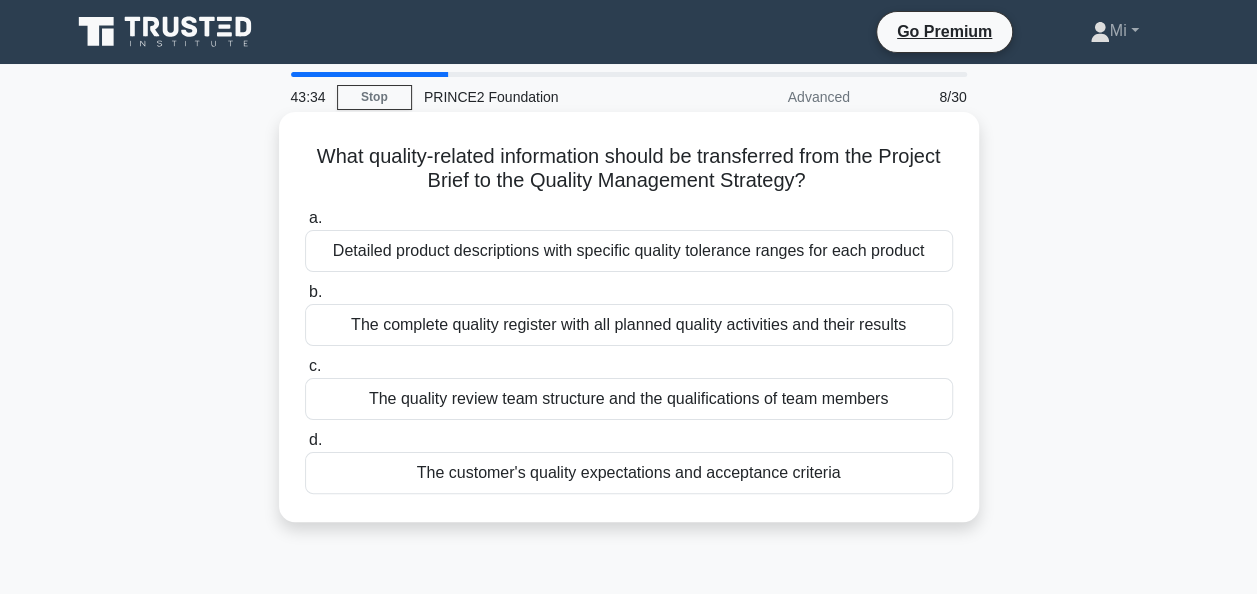 click on "Detailed product descriptions with specific quality tolerance ranges for each product" at bounding box center (629, 251) 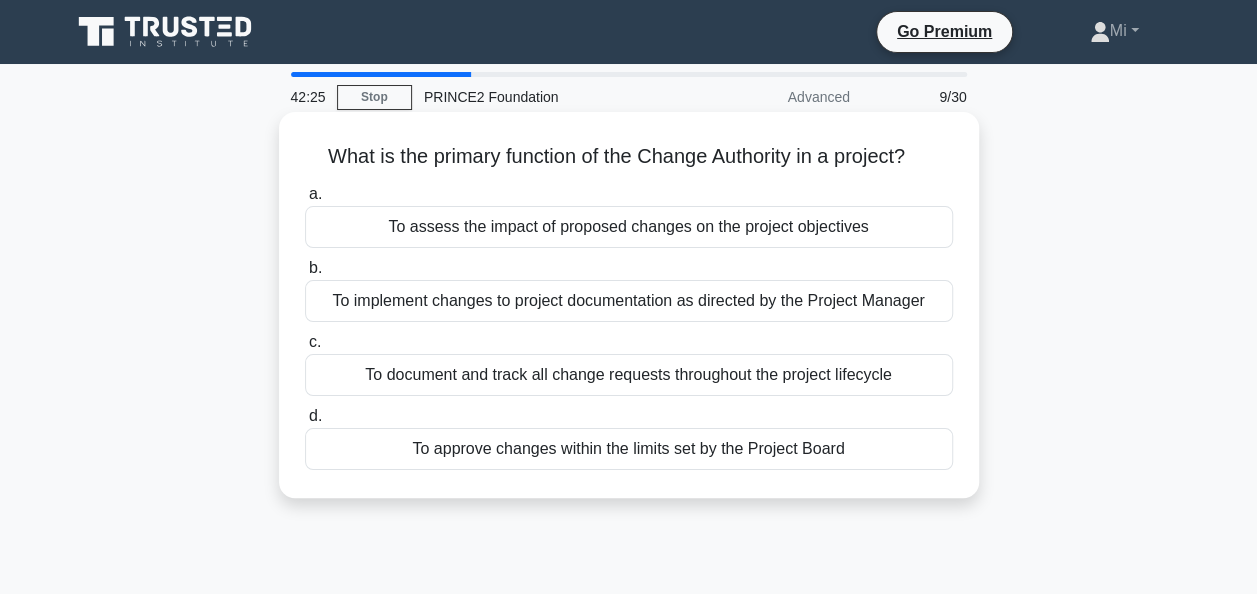 click on "To assess the impact of proposed changes on the project objectives" at bounding box center (629, 227) 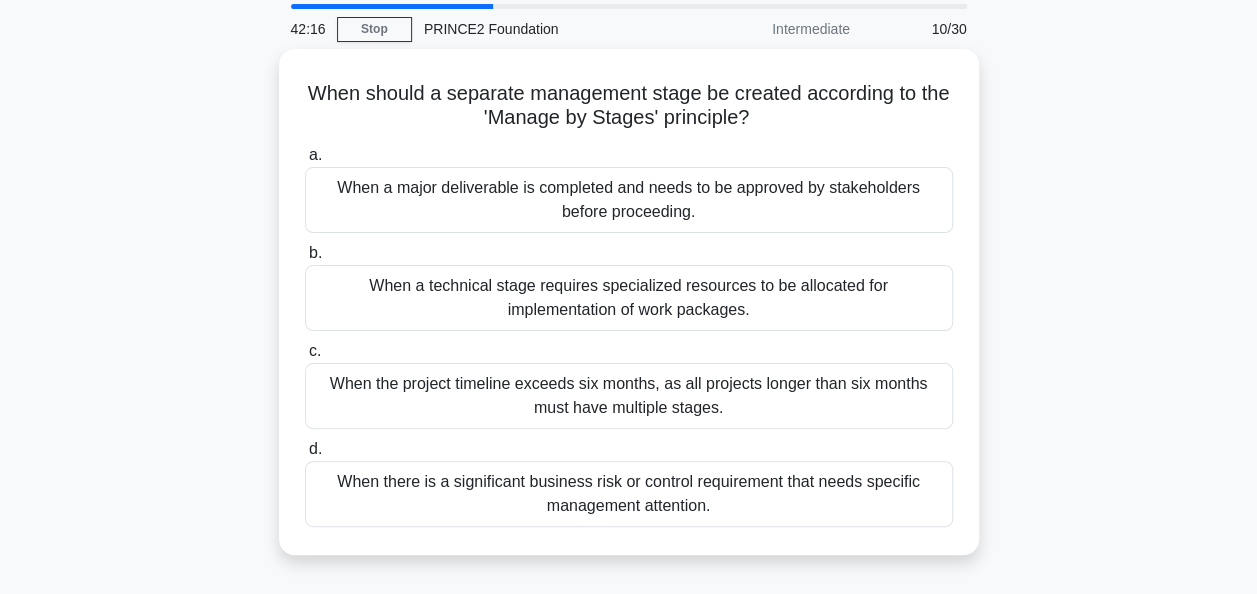 scroll, scrollTop: 70, scrollLeft: 0, axis: vertical 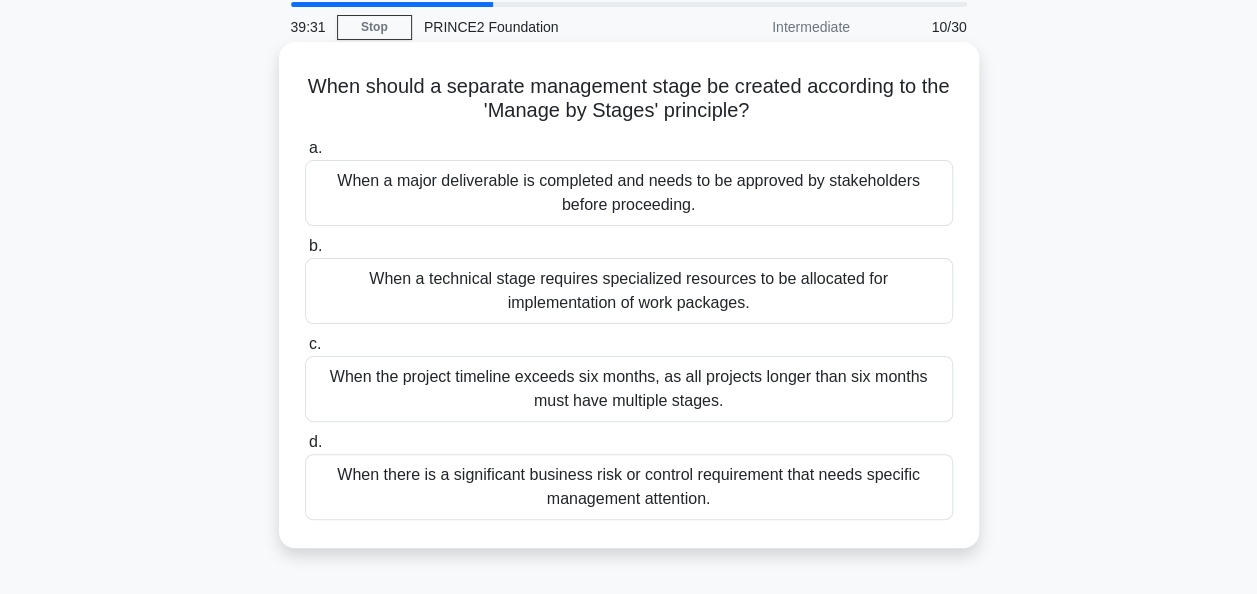 click on "When there is a significant business risk or control requirement that needs specific management attention." at bounding box center (629, 487) 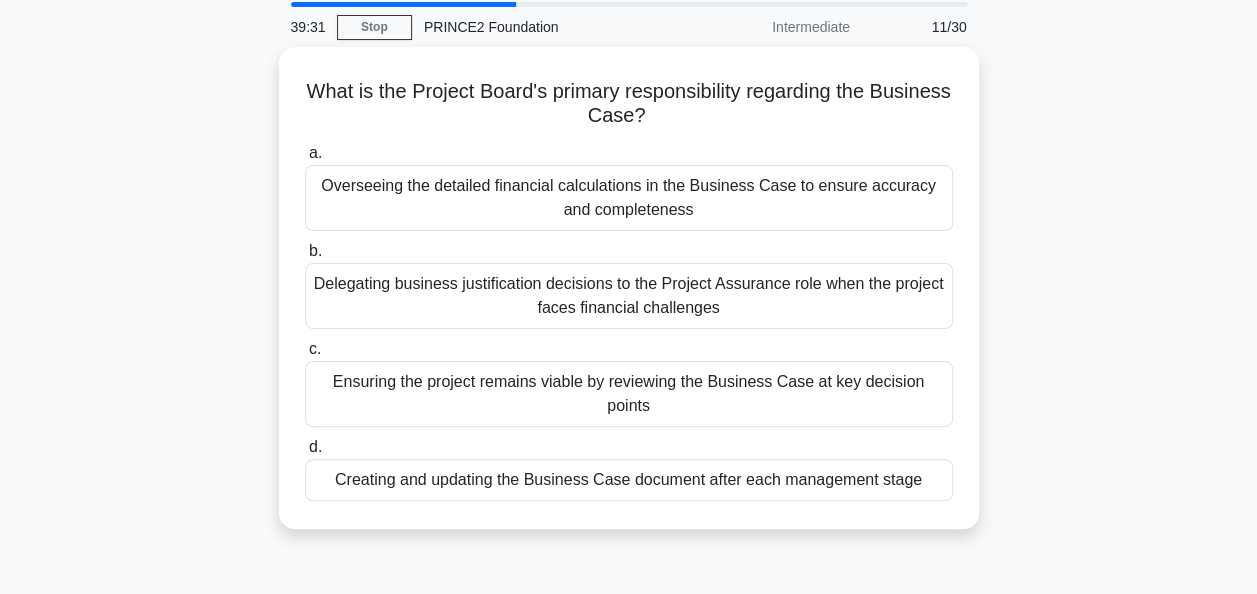 scroll, scrollTop: 0, scrollLeft: 0, axis: both 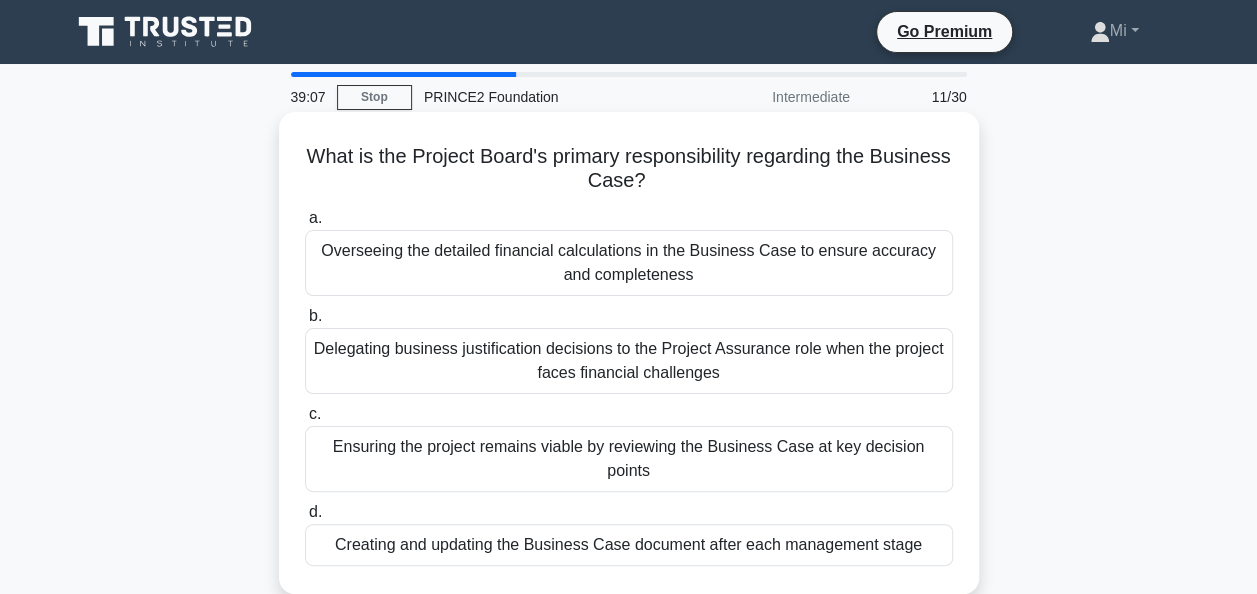 click on "Ensuring the project remains viable by reviewing the Business Case at key decision points" at bounding box center [629, 459] 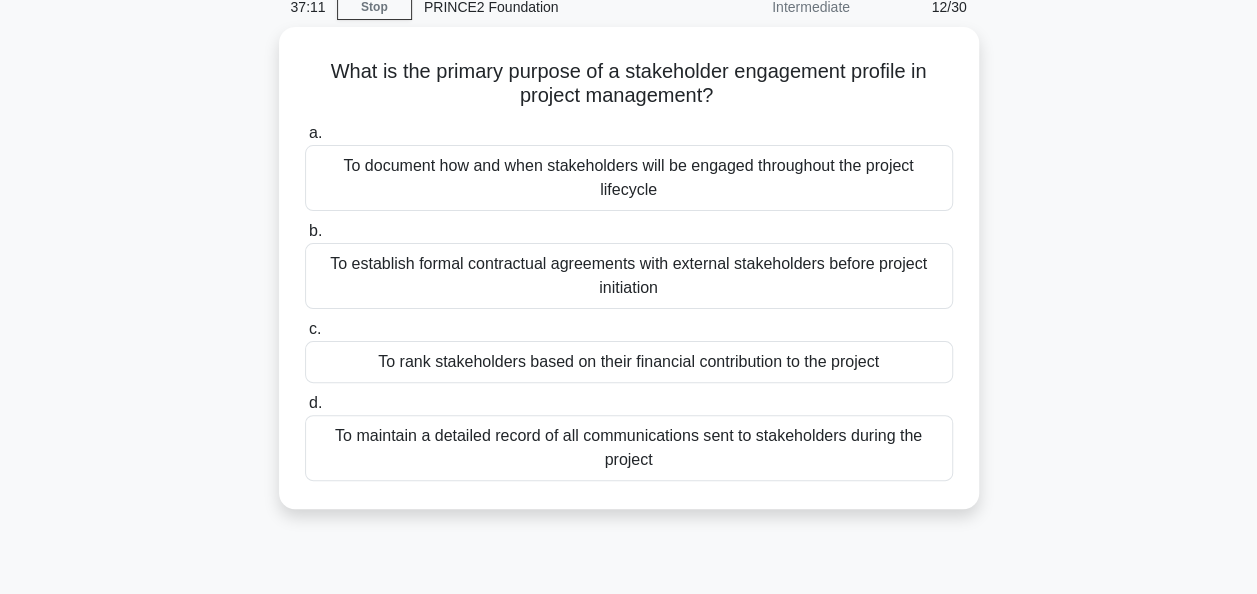 scroll, scrollTop: 106, scrollLeft: 0, axis: vertical 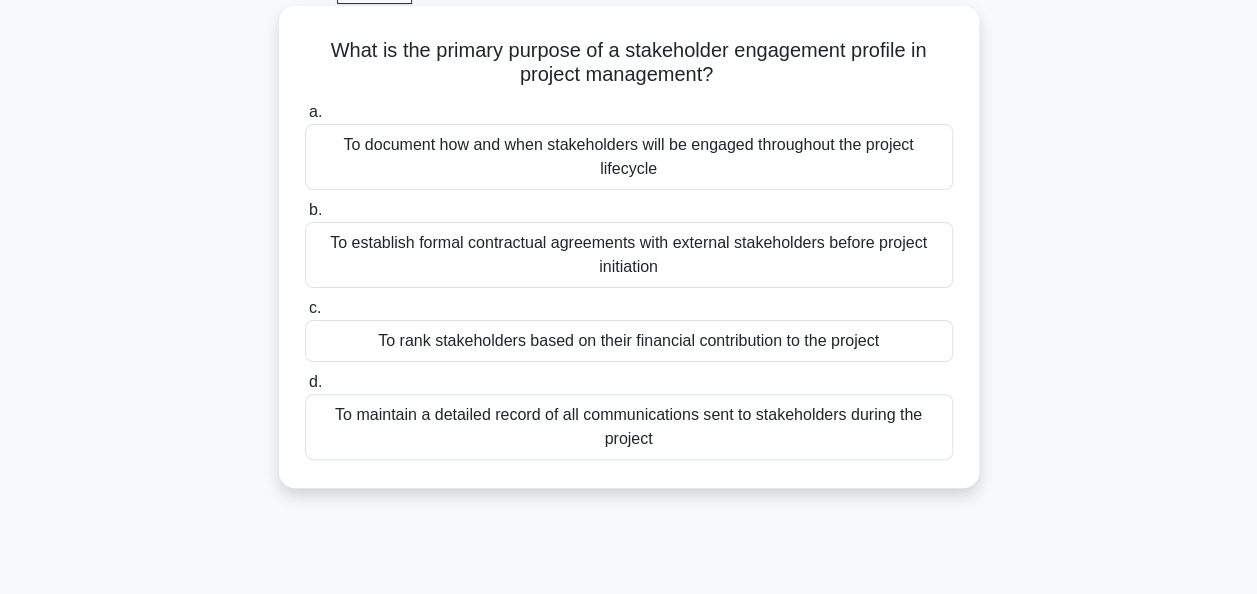 click on "To maintain a detailed record of all communications sent to stakeholders during the project" at bounding box center (629, 427) 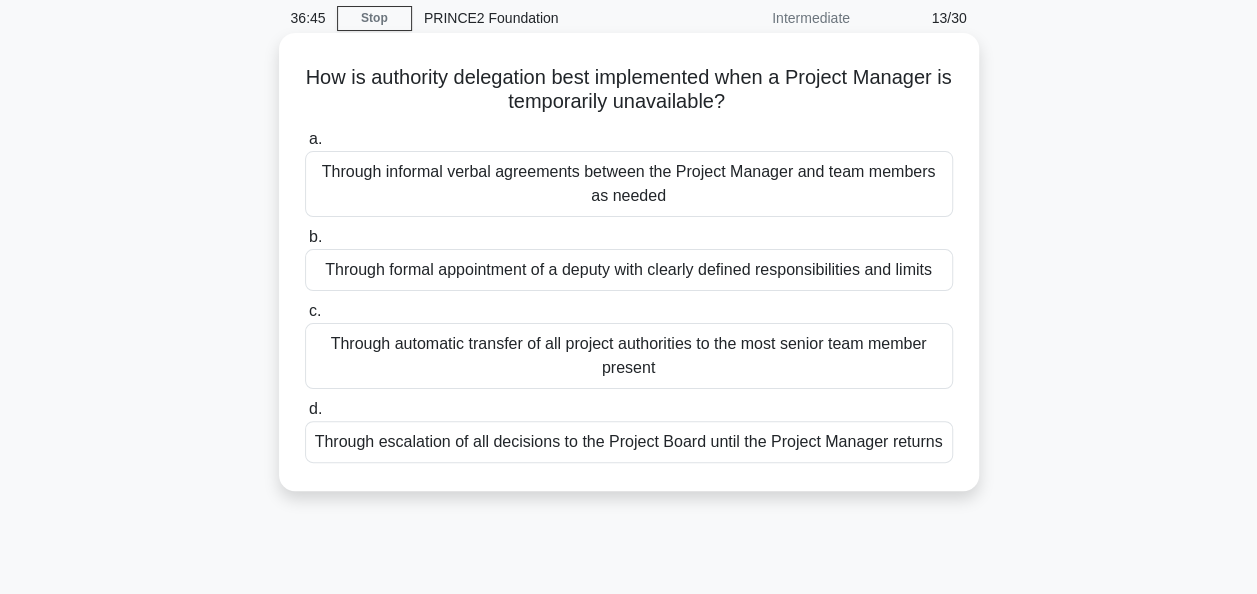scroll, scrollTop: 80, scrollLeft: 0, axis: vertical 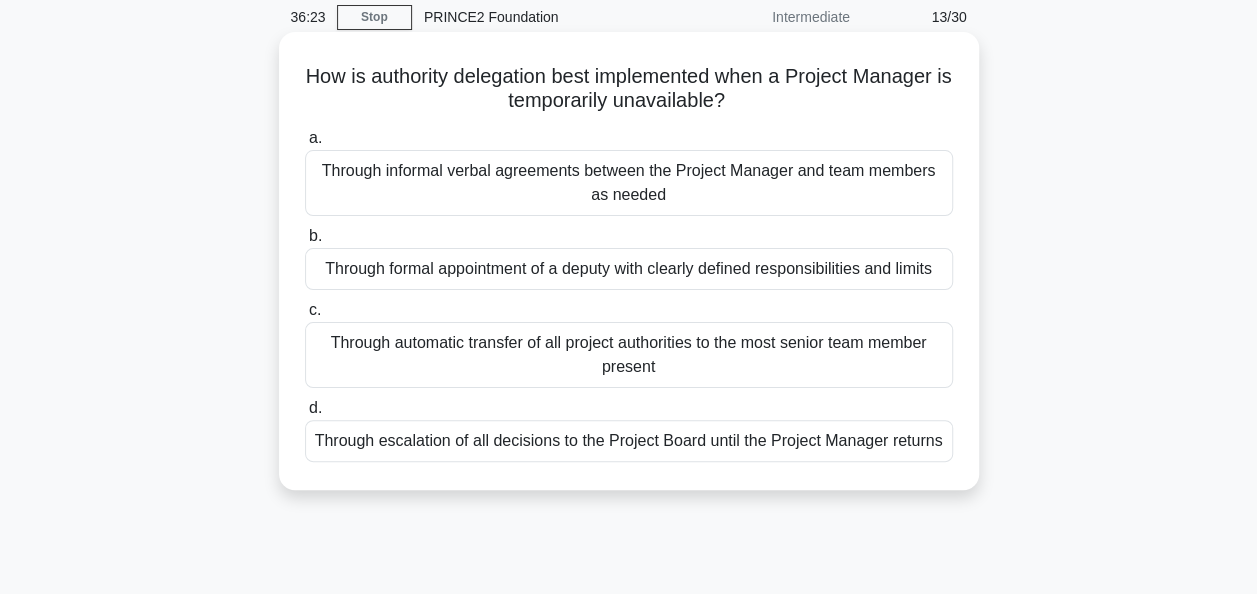 click on "Through formal appointment of a deputy with clearly defined responsibilities and limits" at bounding box center [629, 269] 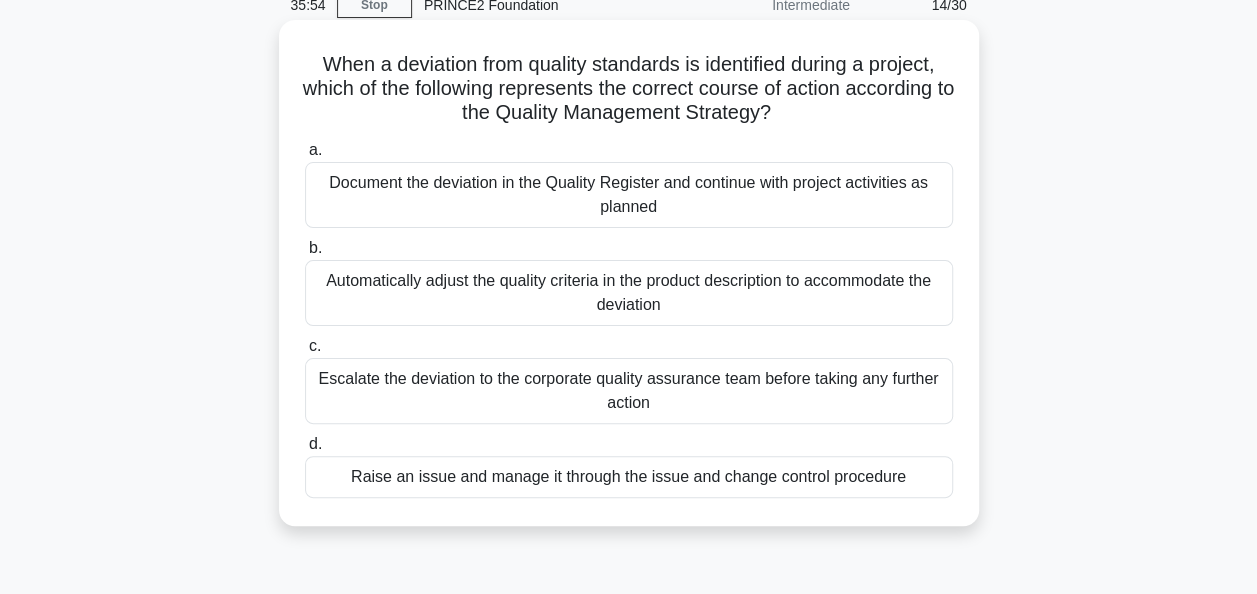 scroll, scrollTop: 111, scrollLeft: 0, axis: vertical 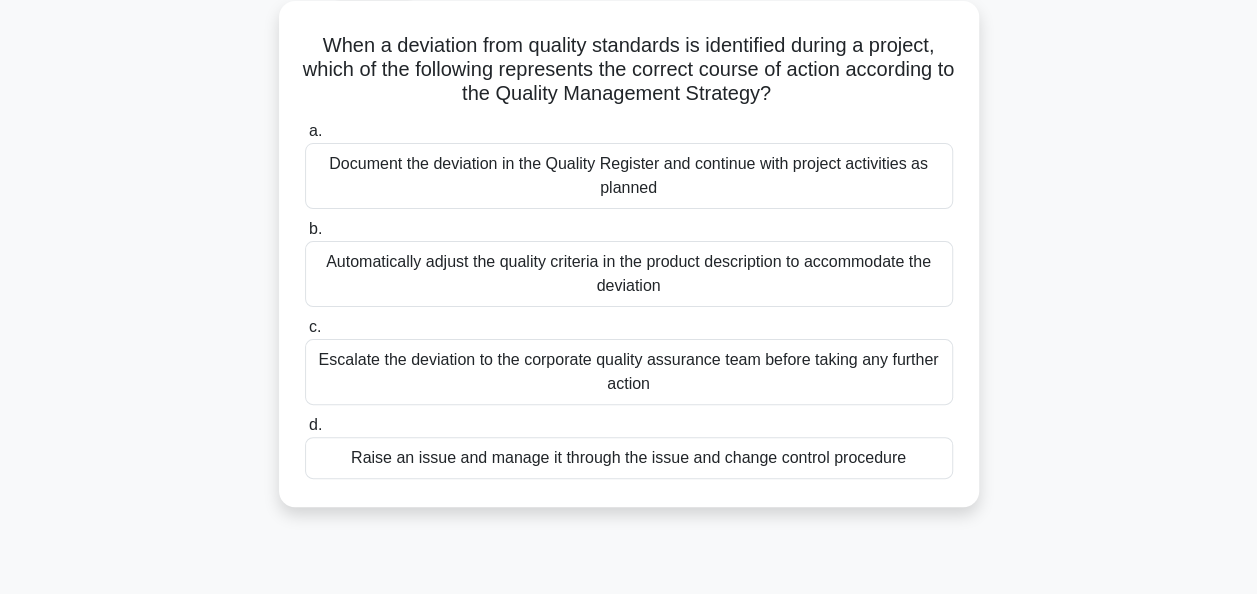 click on "Document the deviation in the Quality Register and continue with project activities as planned" at bounding box center (629, 176) 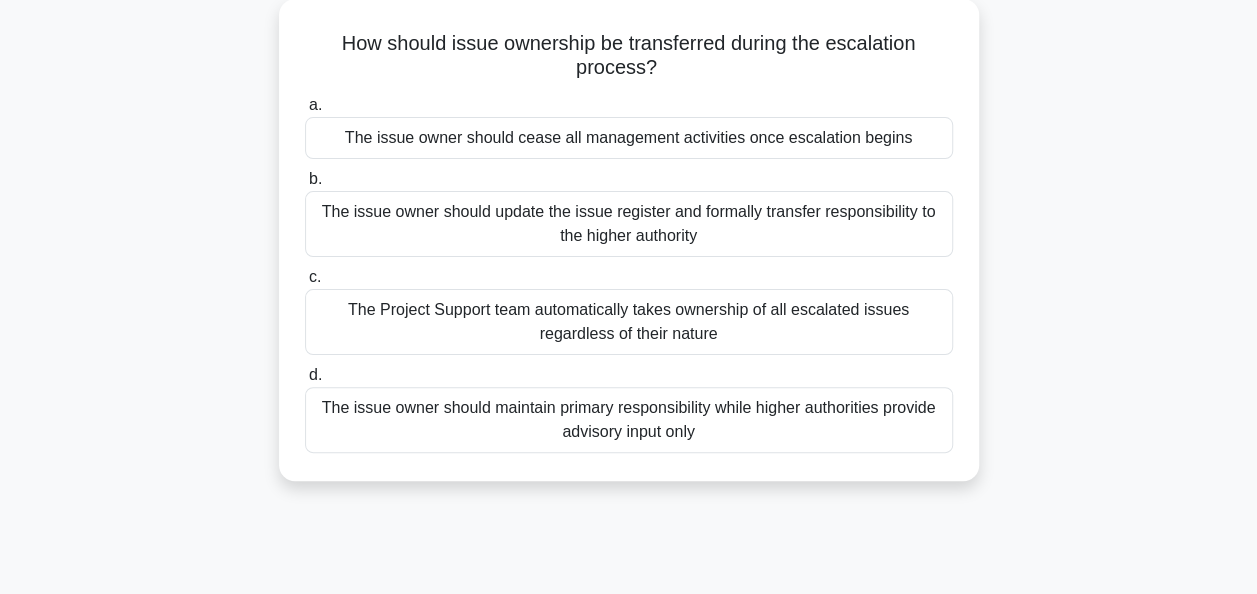 scroll, scrollTop: 114, scrollLeft: 0, axis: vertical 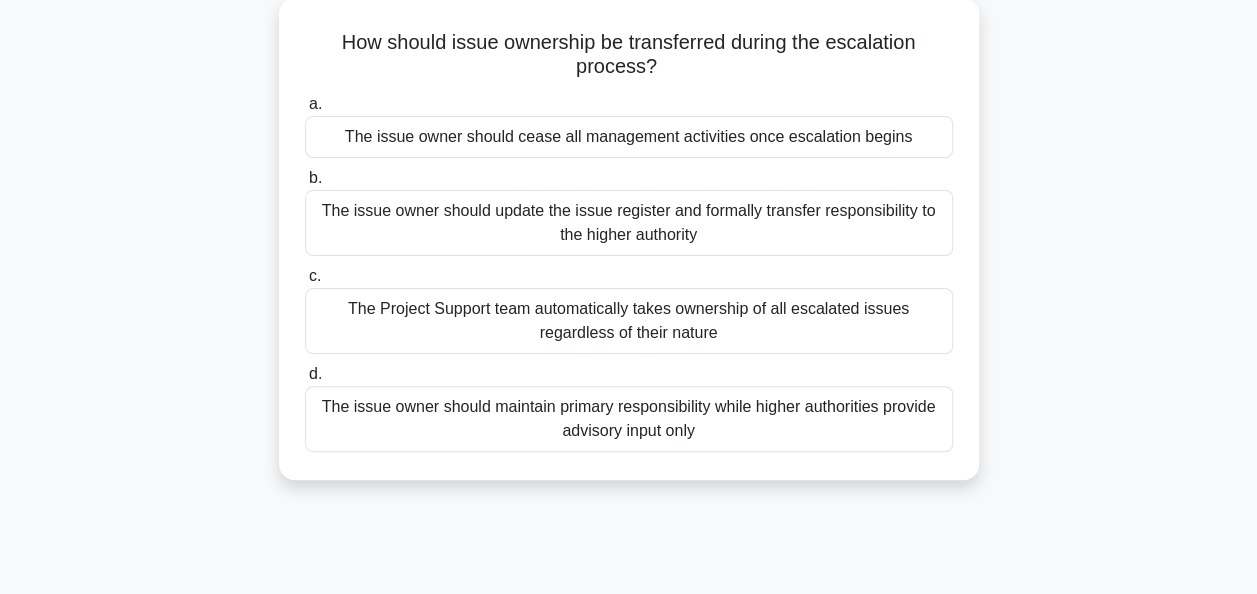 click on "The issue owner should update the issue register and formally transfer responsibility to the higher authority" at bounding box center [629, 223] 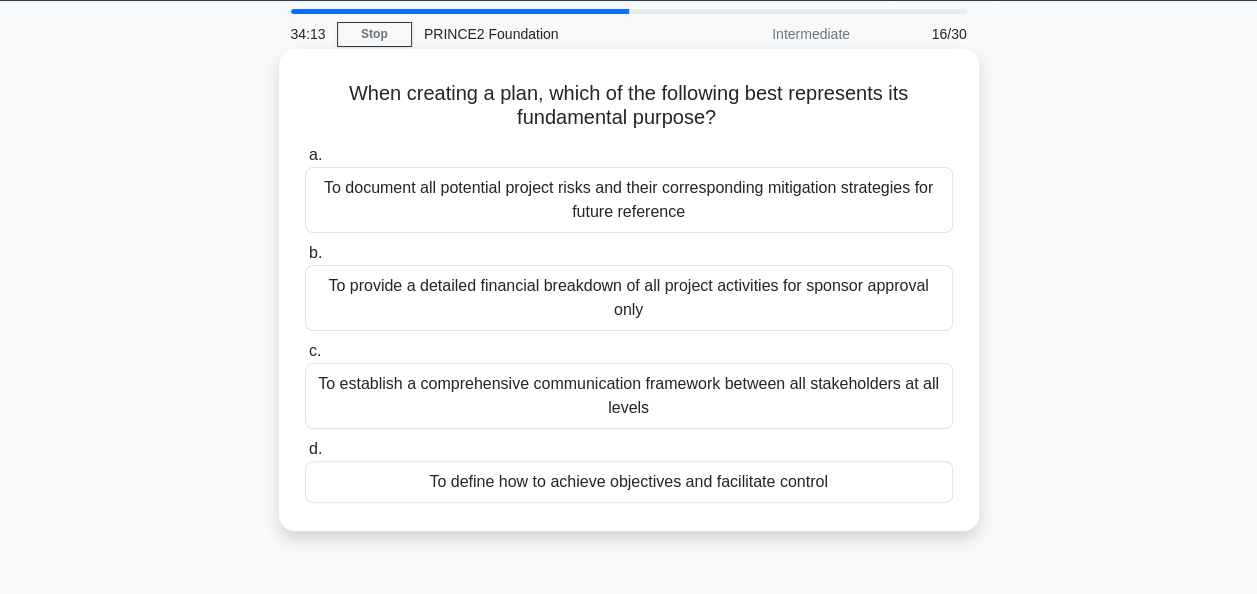 scroll, scrollTop: 64, scrollLeft: 0, axis: vertical 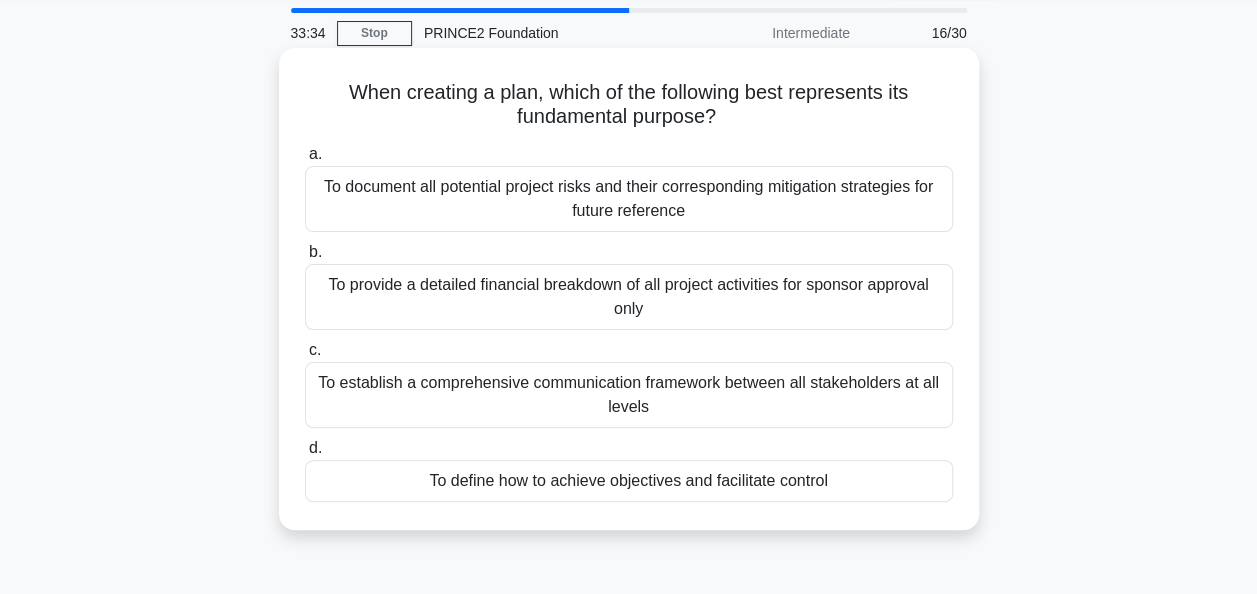 click on "To define how to achieve objectives and facilitate control" at bounding box center [629, 481] 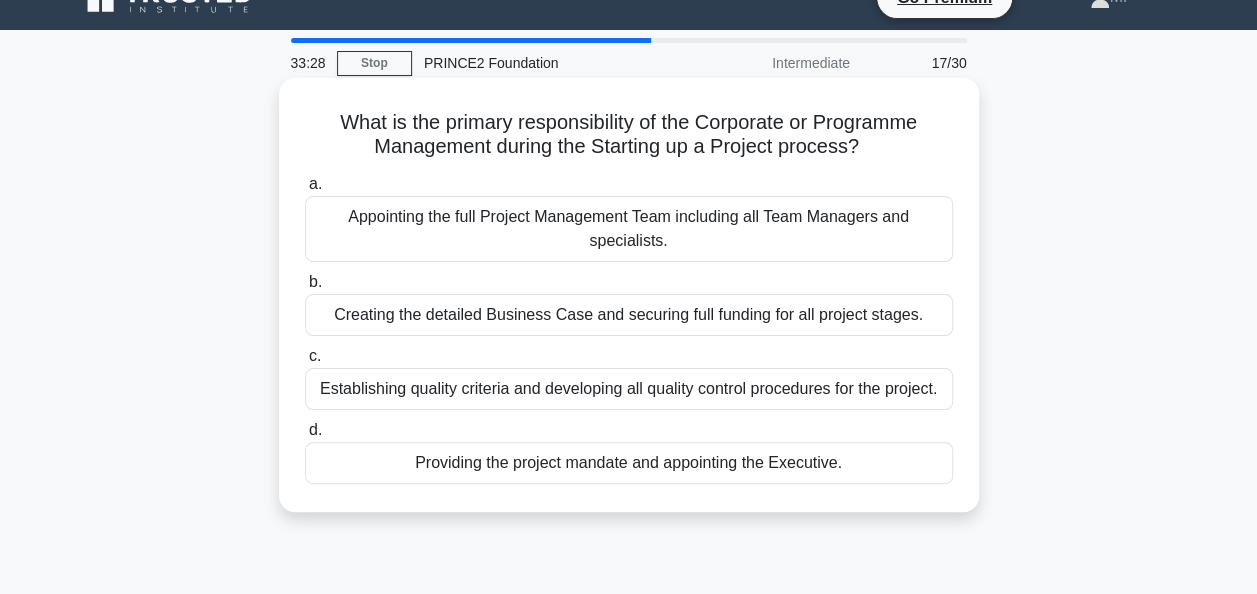 scroll, scrollTop: 35, scrollLeft: 0, axis: vertical 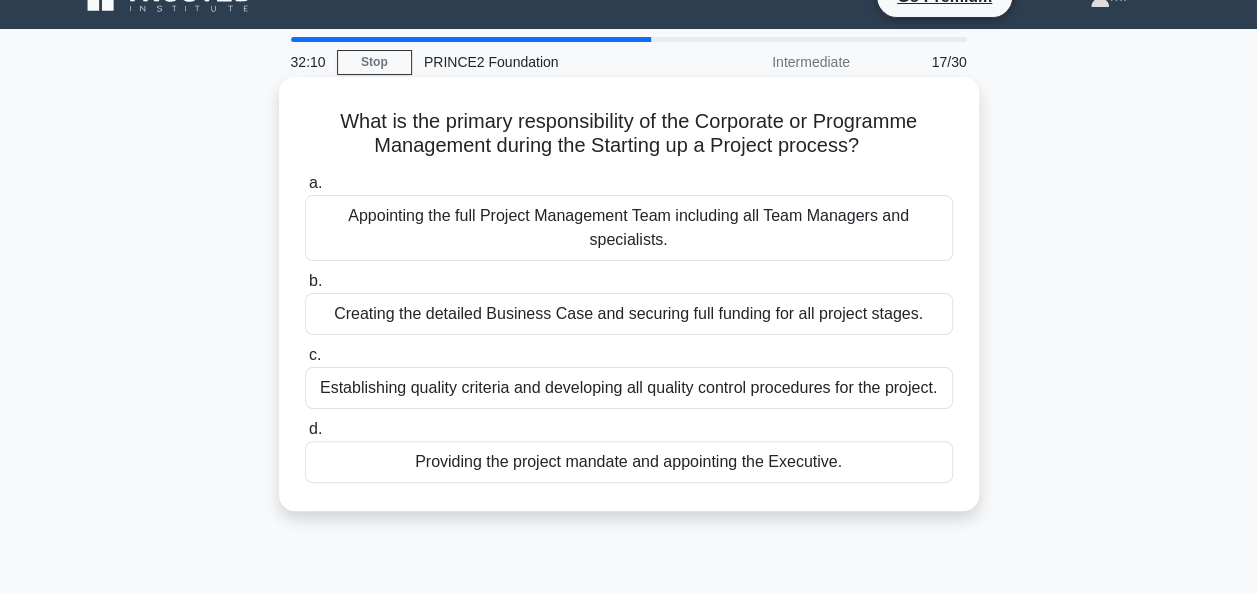 click on "Providing the project mandate and appointing the Executive." at bounding box center [629, 462] 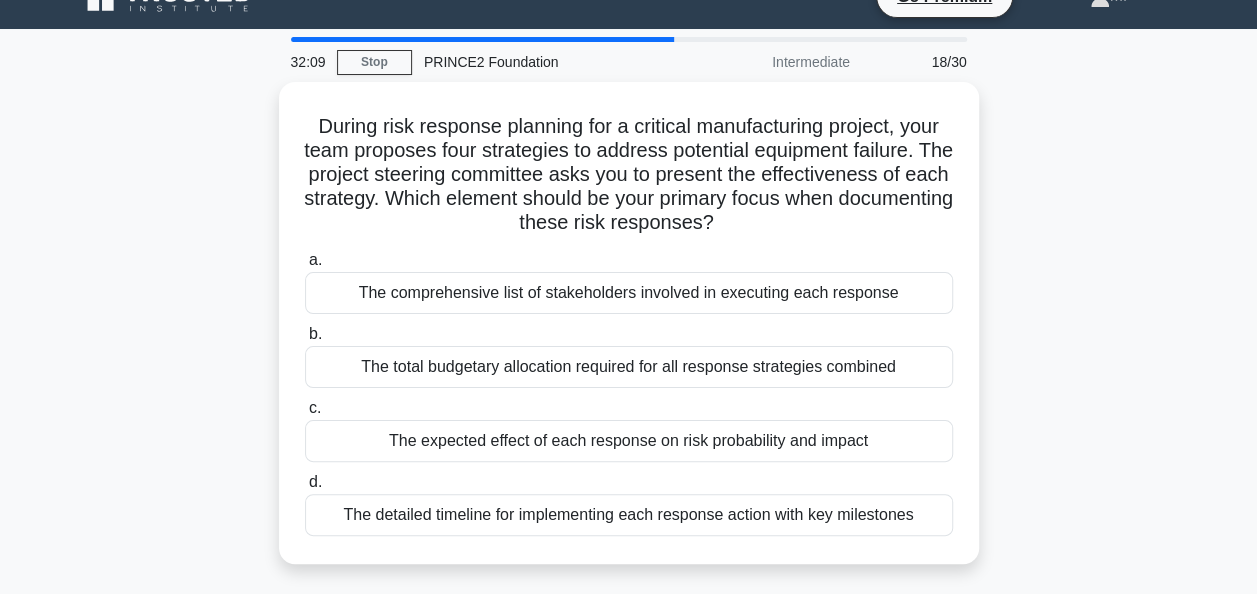 scroll, scrollTop: 0, scrollLeft: 0, axis: both 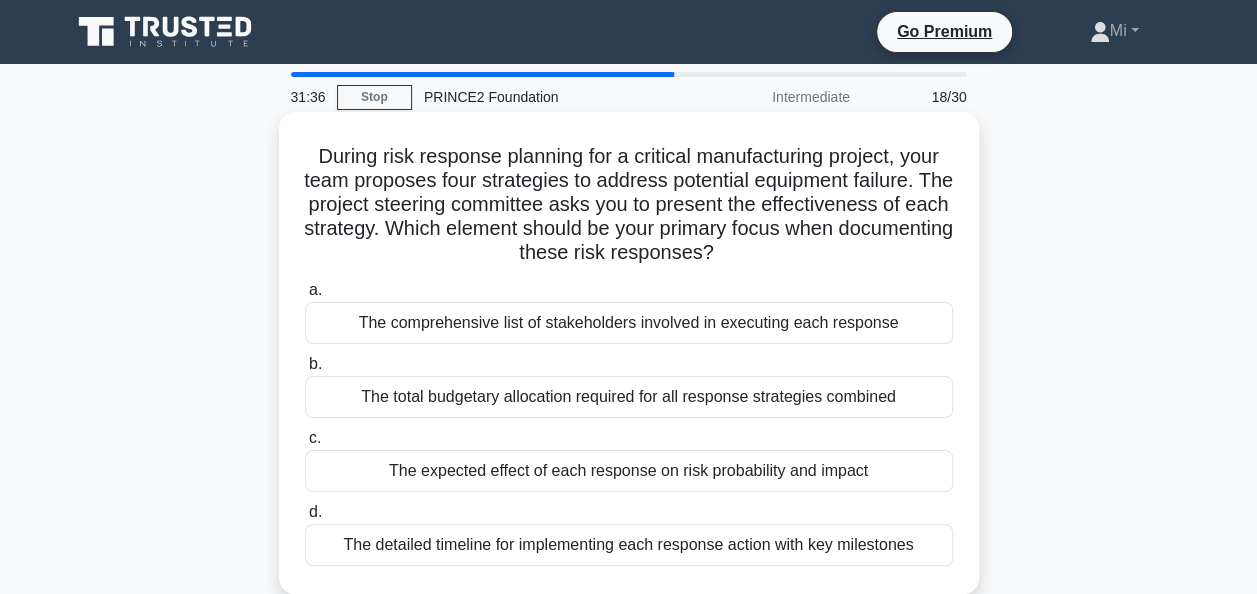 click on "The detailed timeline for implementing each response action with key milestones" at bounding box center [629, 545] 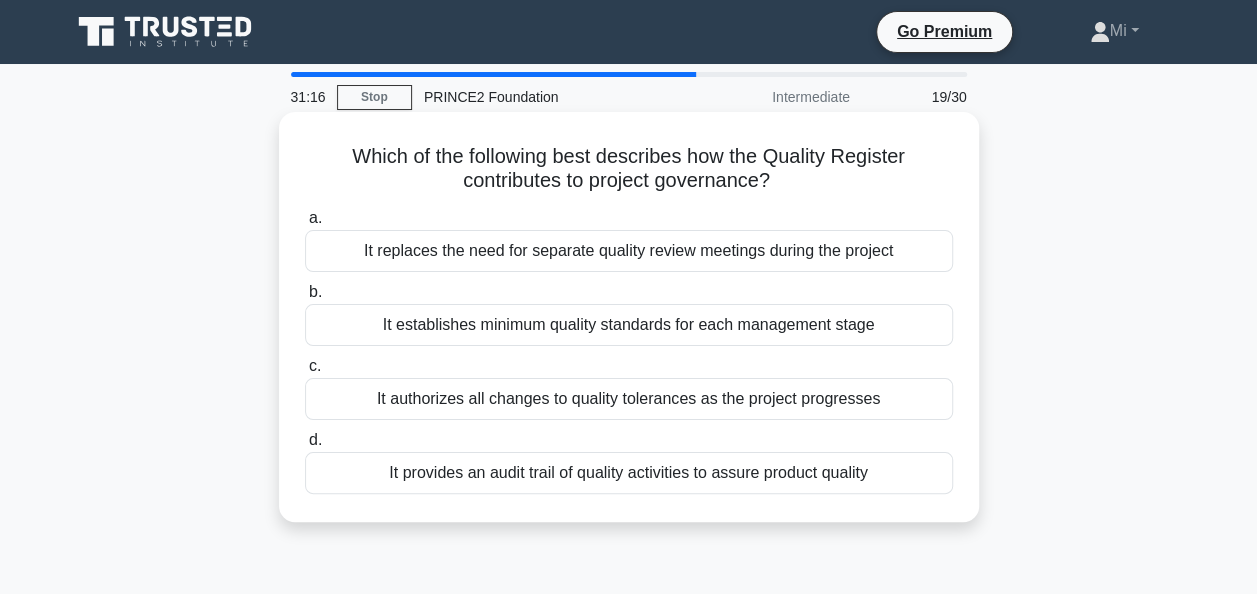 click on "It provides an audit trail of quality activities to assure product quality" at bounding box center (629, 473) 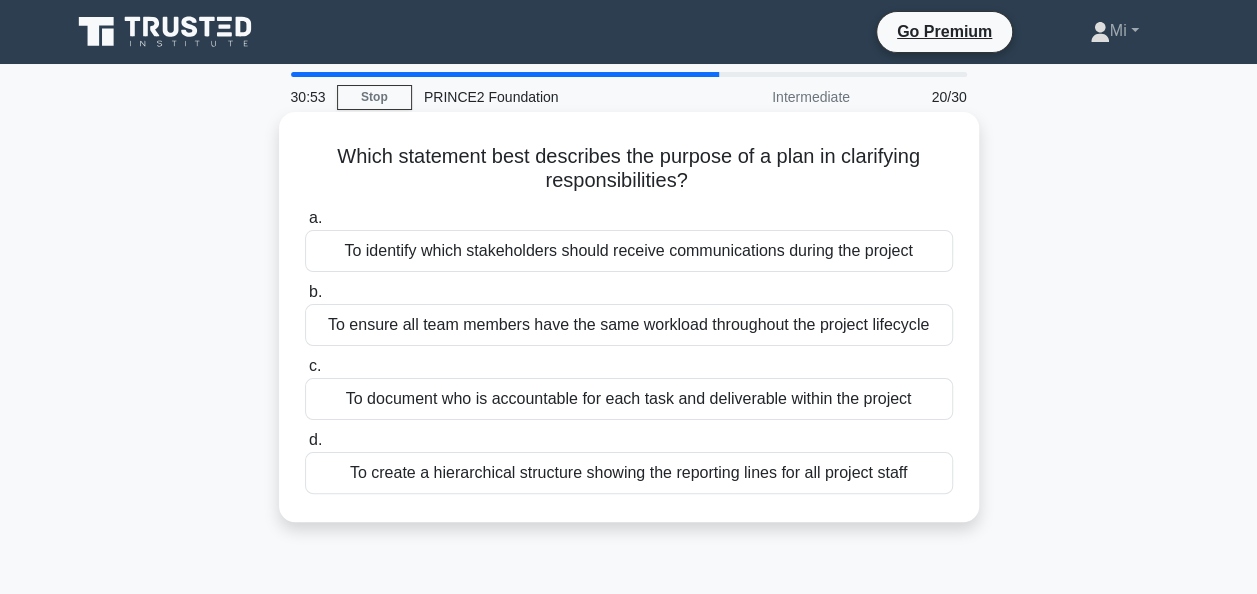 click on "To document who is accountable for each task and deliverable within the project" at bounding box center (629, 399) 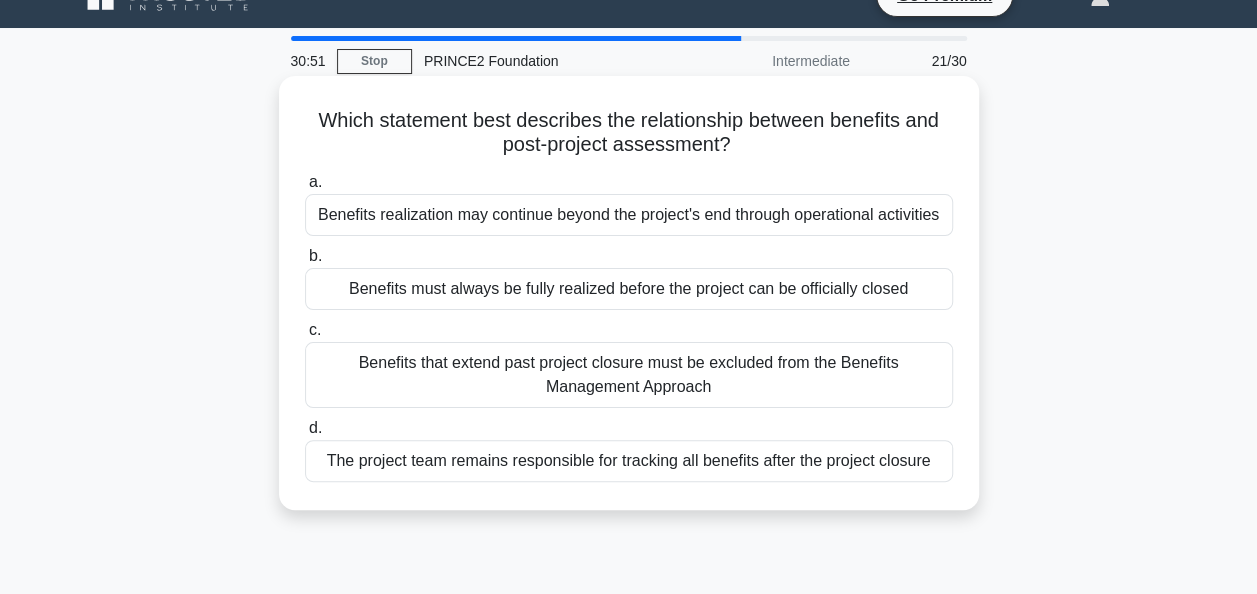scroll, scrollTop: 37, scrollLeft: 0, axis: vertical 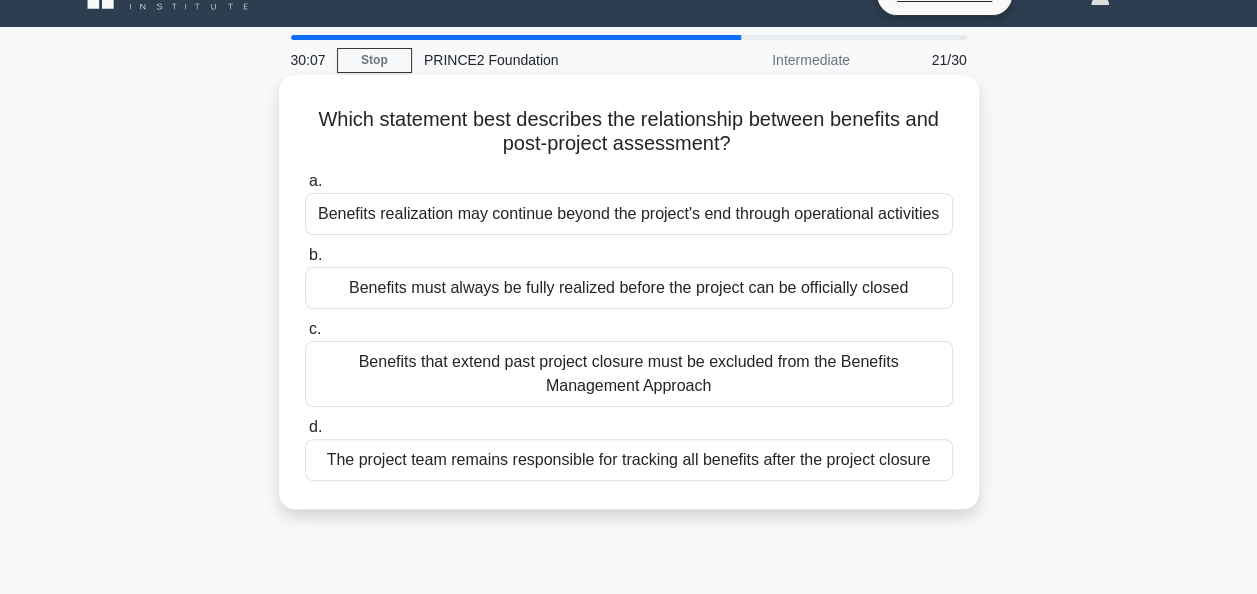 click on "Benefits realization may continue beyond the project's end through operational activities" at bounding box center (629, 214) 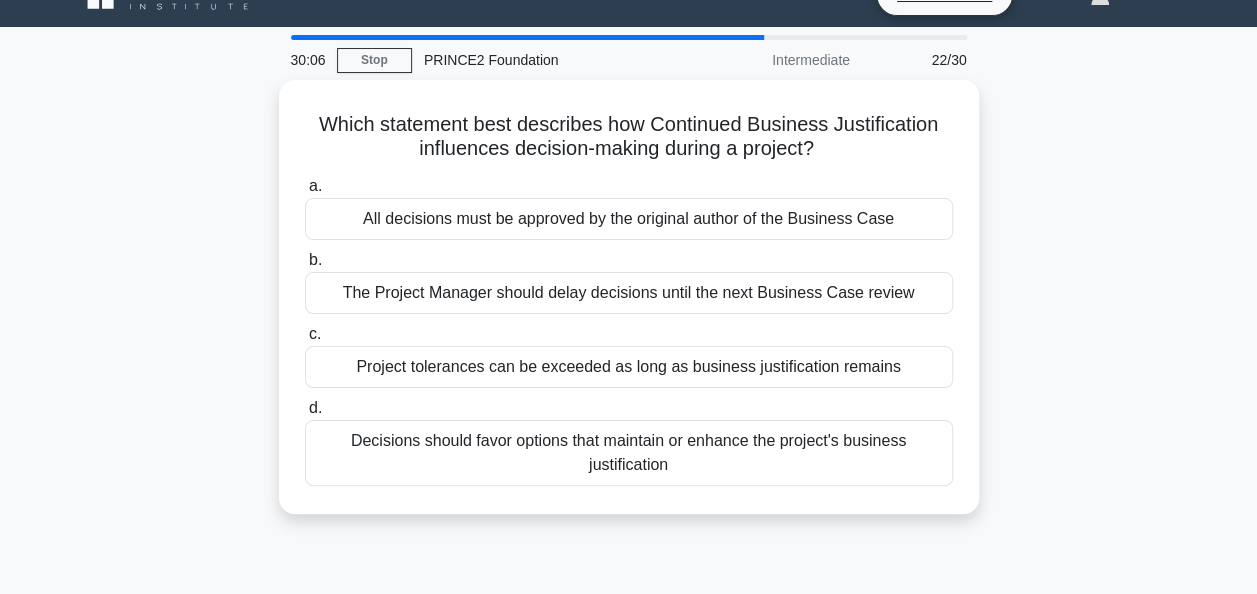 scroll, scrollTop: 0, scrollLeft: 0, axis: both 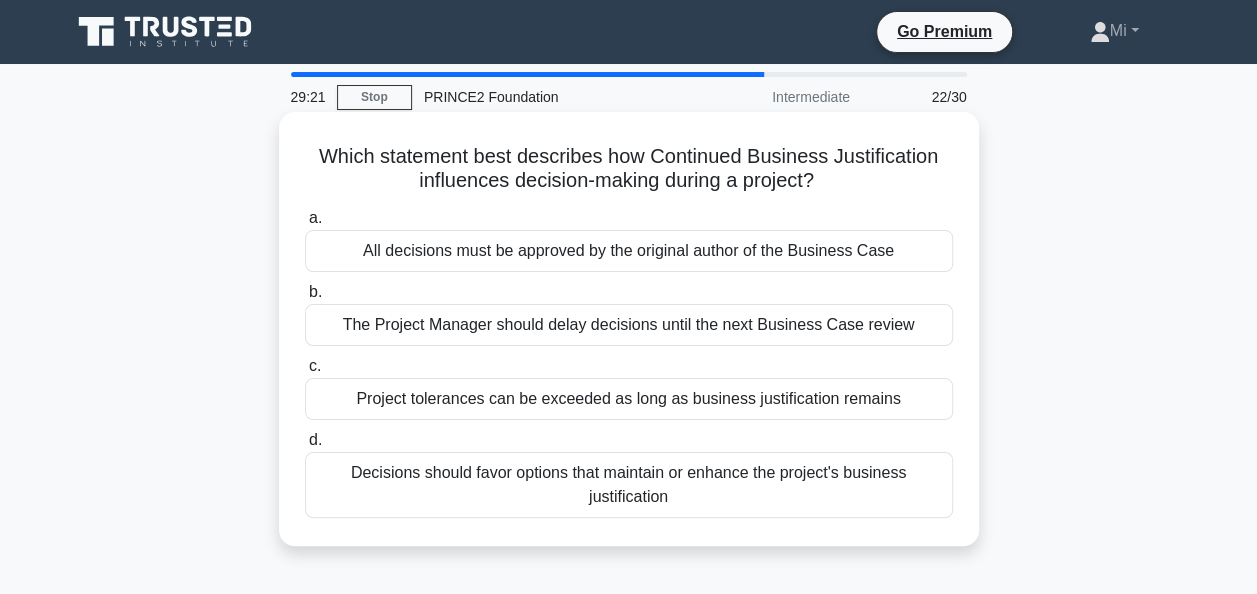 click on "Decisions should favor options that maintain or enhance the project's business justification" at bounding box center [629, 485] 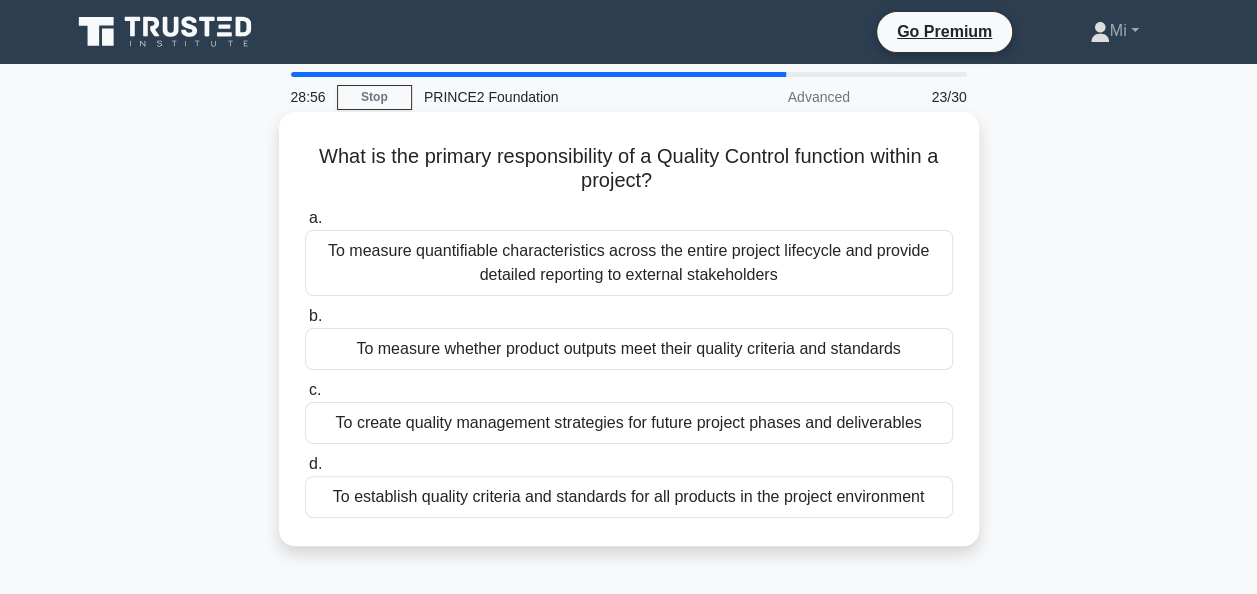 click on "To measure whether product outputs meet their quality criteria and standards" at bounding box center (629, 349) 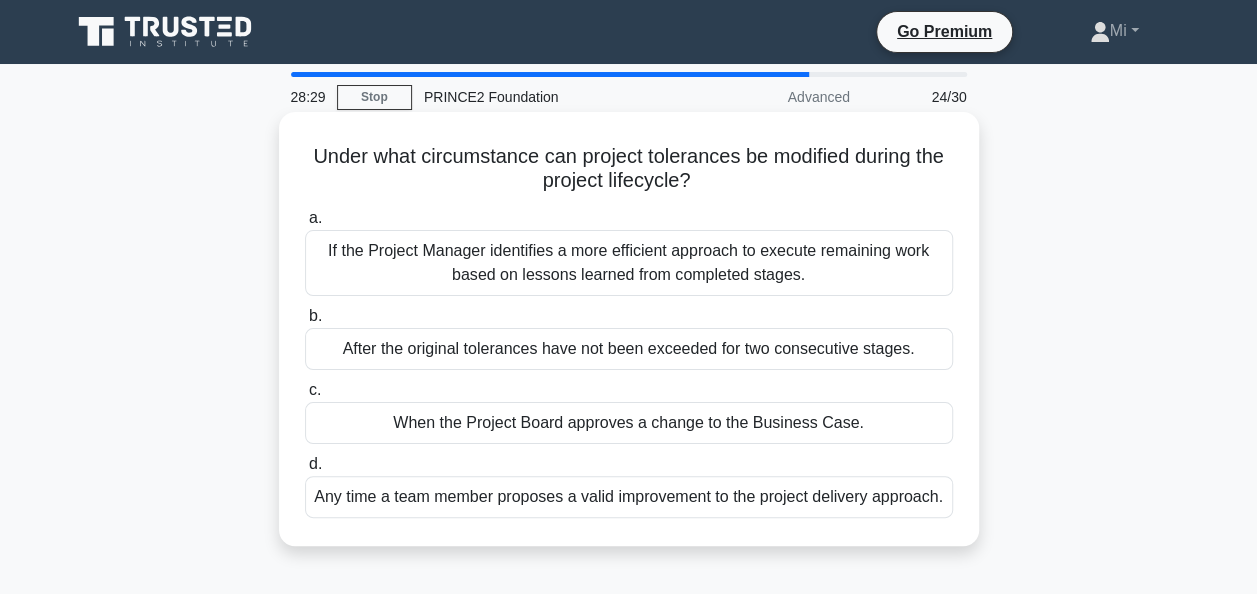 click on "When the Project Board approves a change to the Business Case." at bounding box center [629, 423] 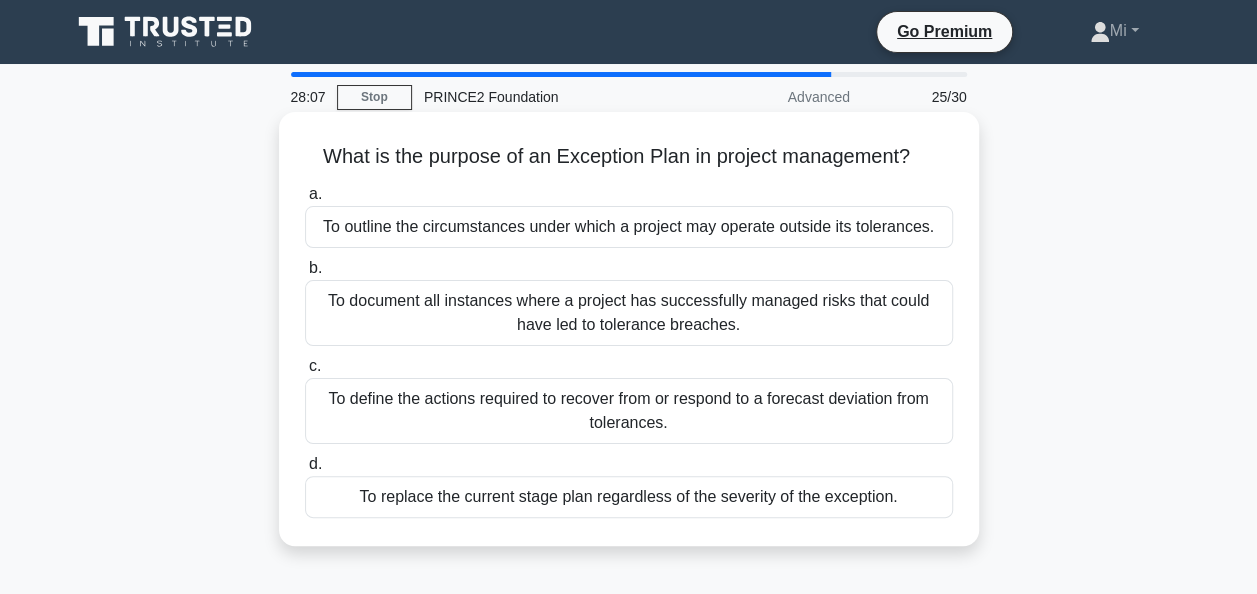 click on "To define the actions required to recover from or respond to a forecast deviation from tolerances." at bounding box center [629, 411] 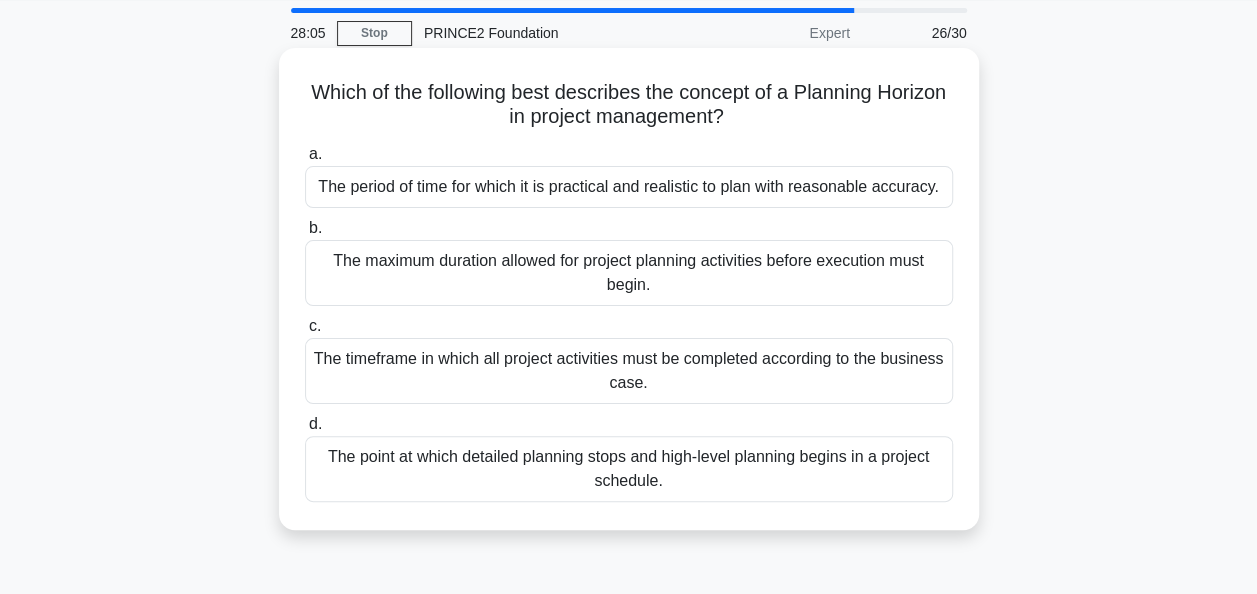 scroll, scrollTop: 65, scrollLeft: 0, axis: vertical 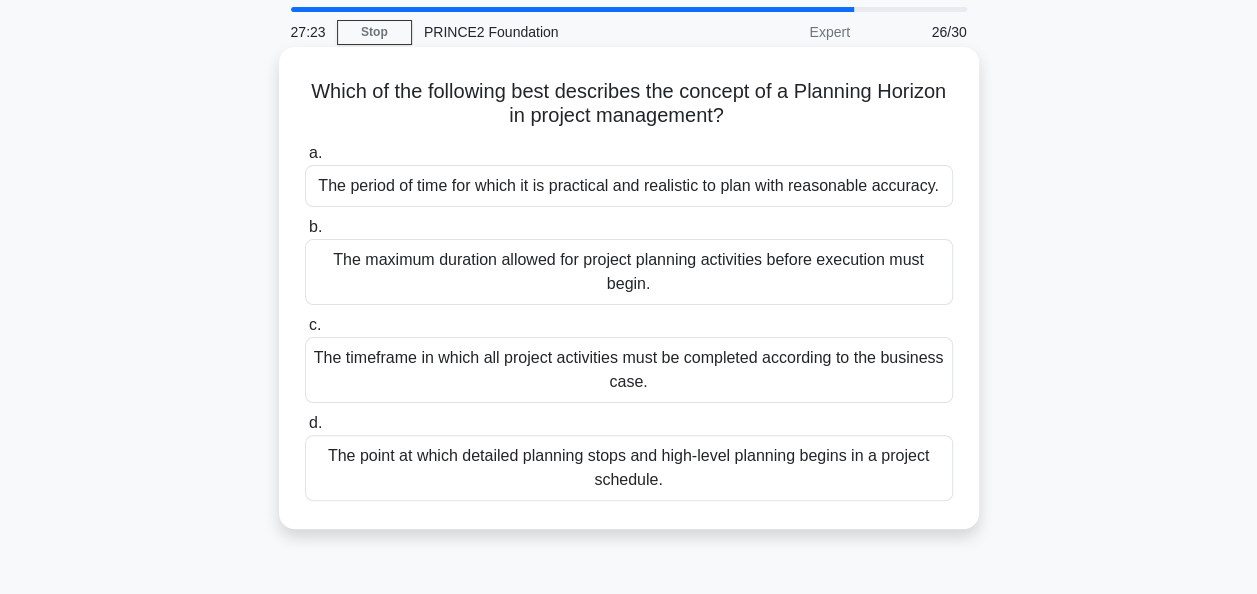 click on "The timeframe in which all project activities must be completed according to the business case." at bounding box center (629, 370) 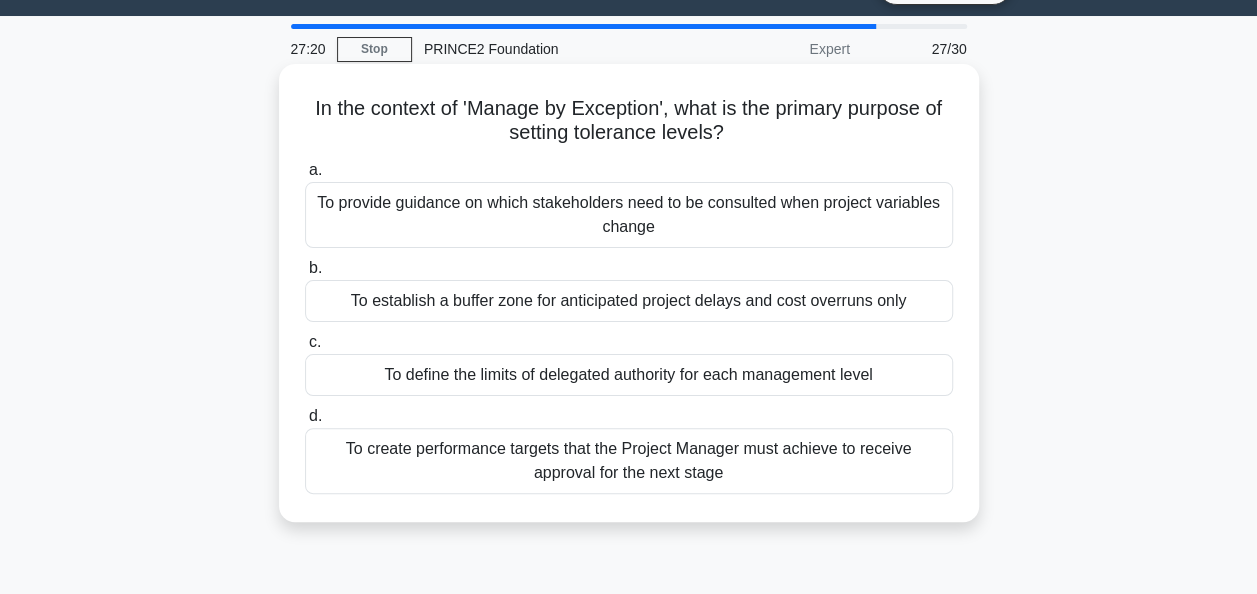 scroll, scrollTop: 61, scrollLeft: 0, axis: vertical 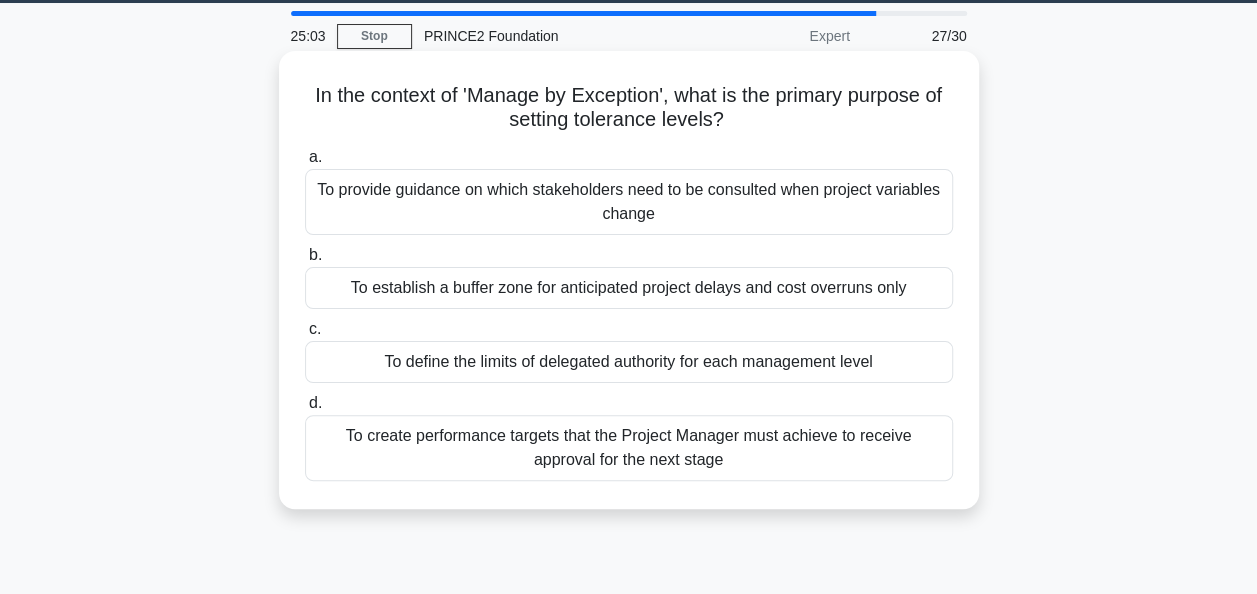 click on "To create performance targets that the Project Manager must achieve to receive approval for the next stage" at bounding box center [629, 448] 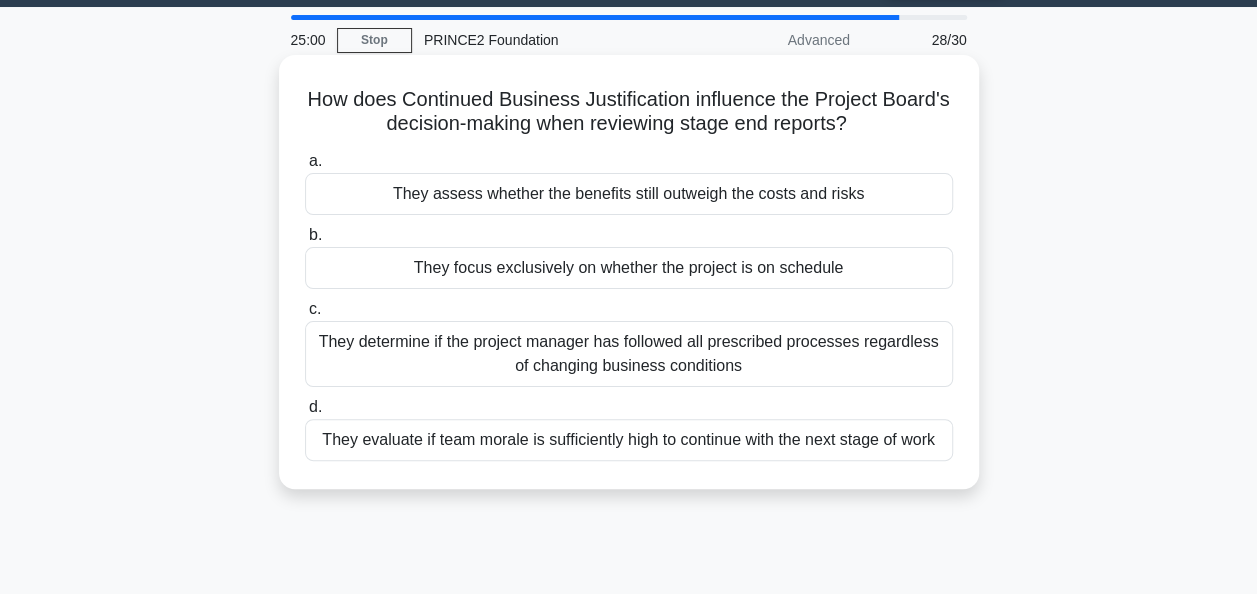 scroll, scrollTop: 60, scrollLeft: 0, axis: vertical 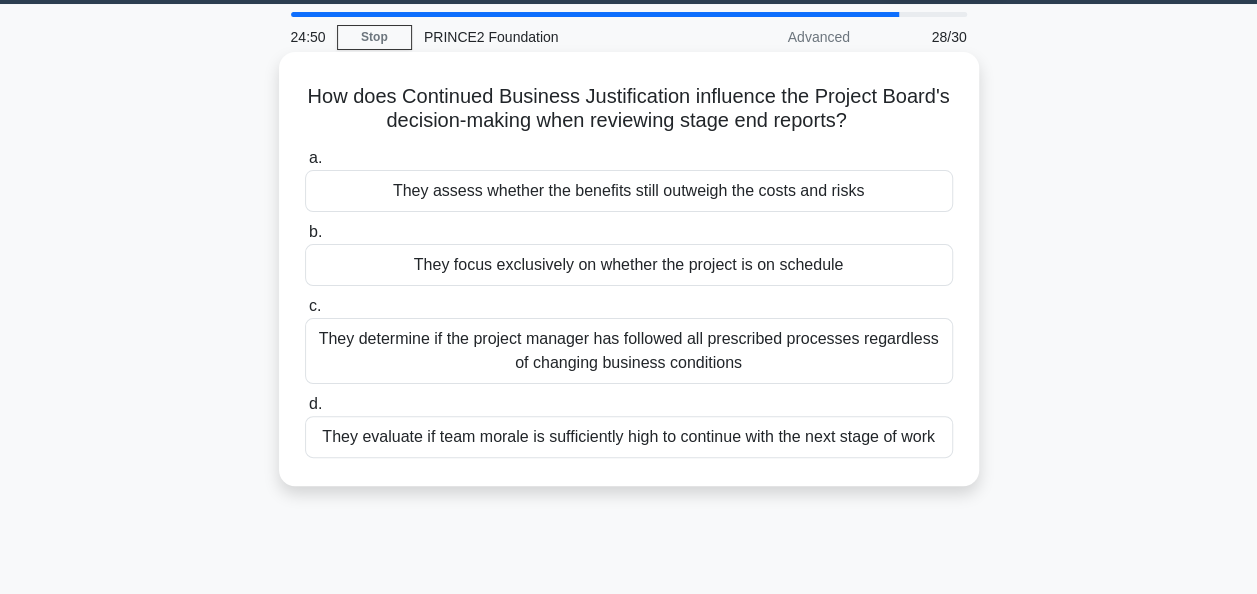 click on "They assess whether the benefits still outweigh the costs and risks" at bounding box center [629, 191] 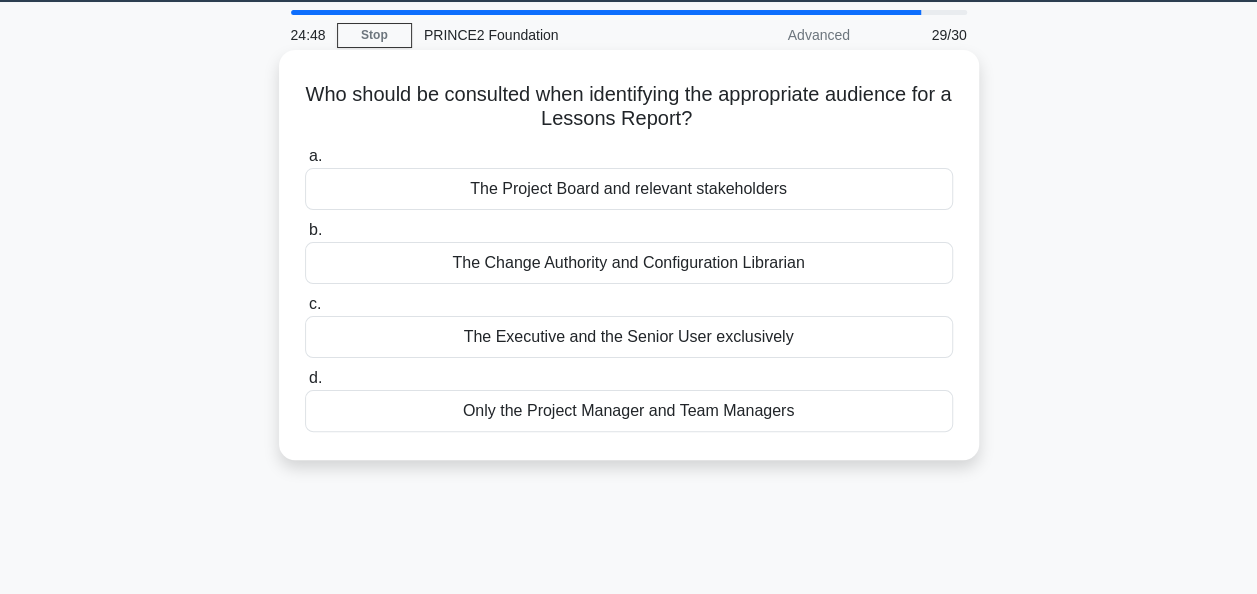 scroll, scrollTop: 63, scrollLeft: 0, axis: vertical 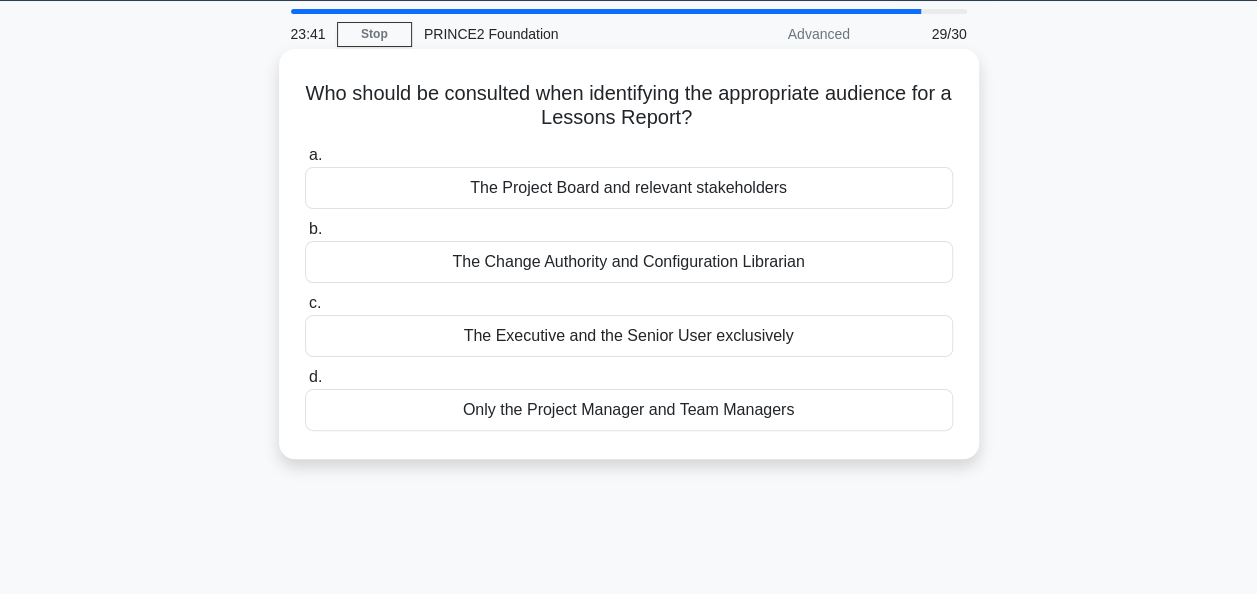 click on "The Project Board and relevant stakeholders" at bounding box center (629, 188) 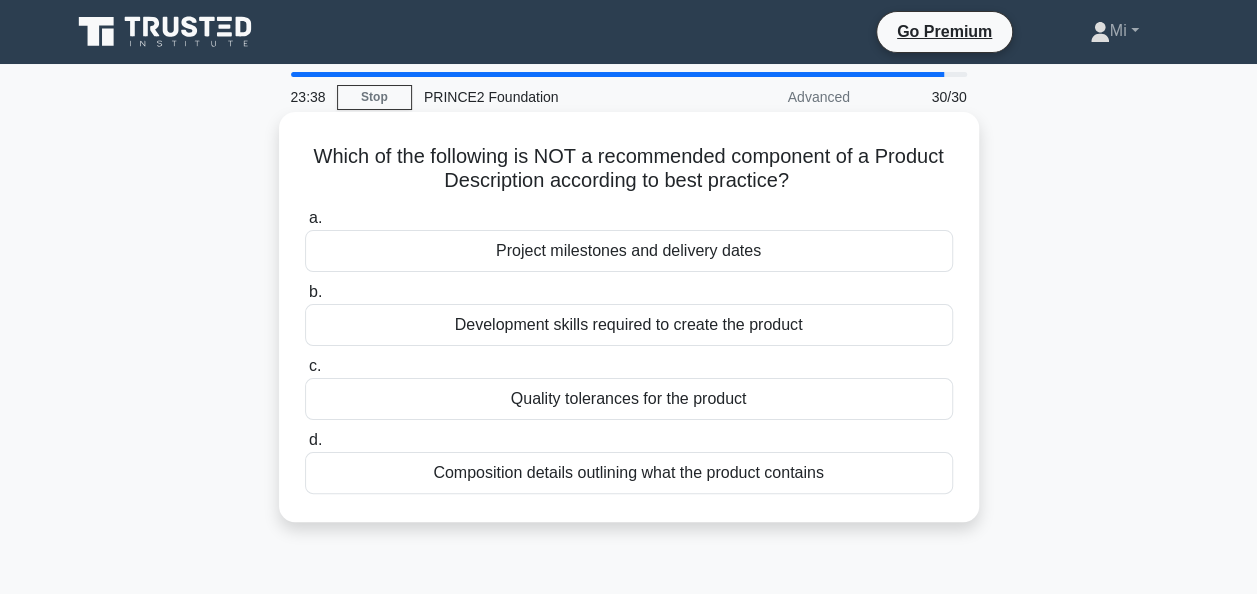 scroll, scrollTop: 45, scrollLeft: 0, axis: vertical 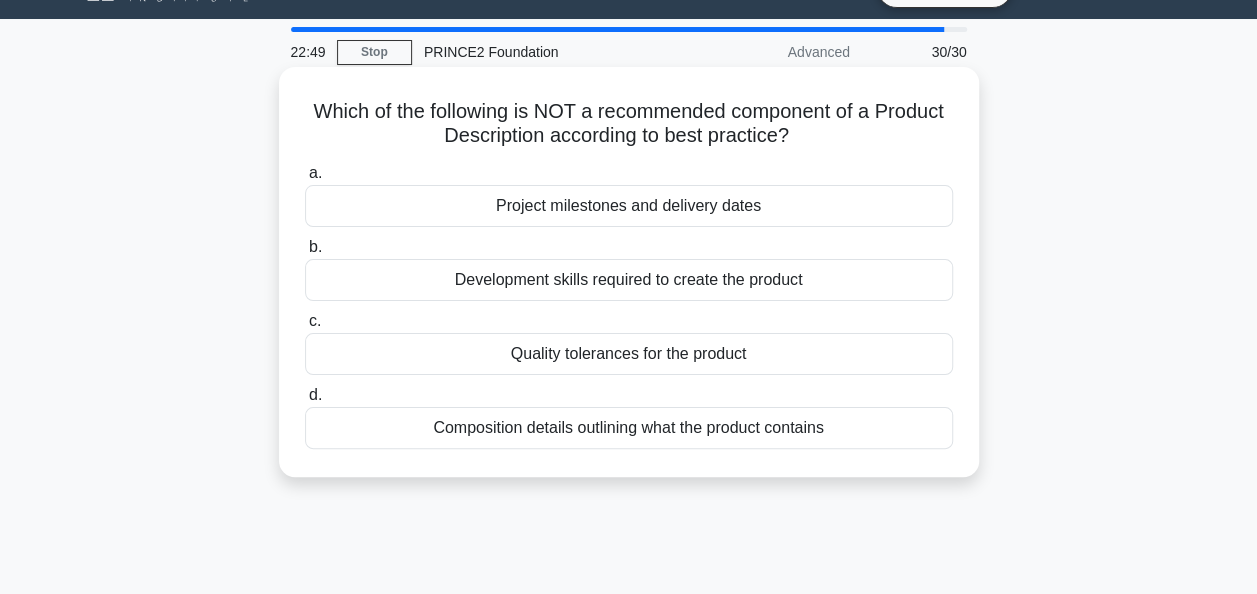 click on "Development skills required to create the product" at bounding box center [629, 280] 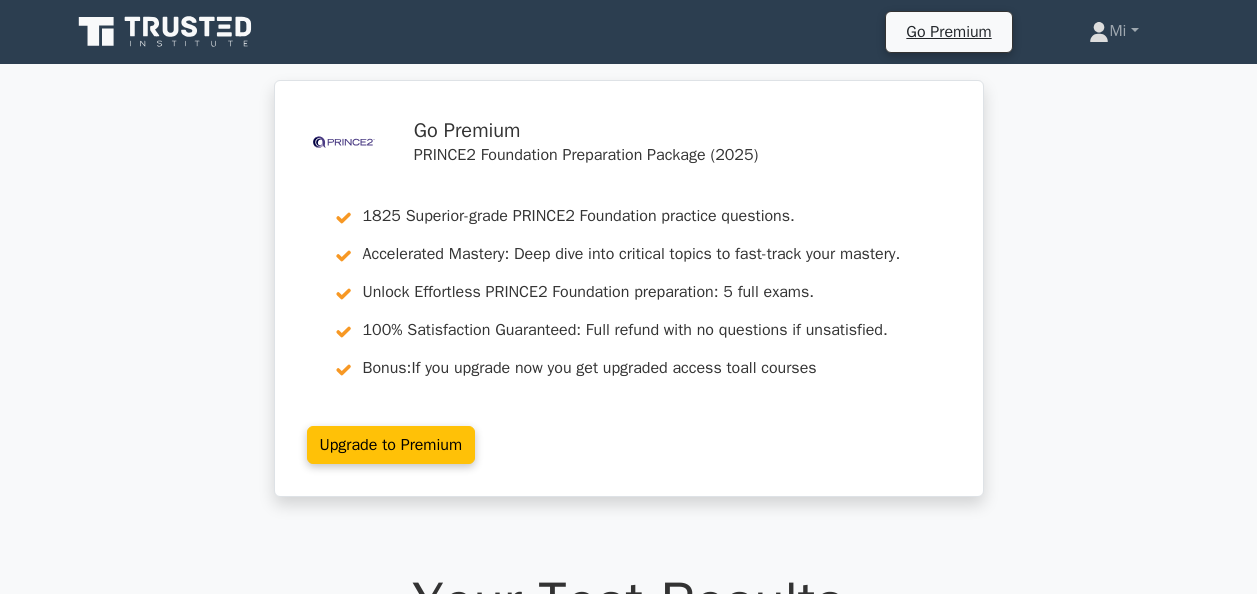 scroll, scrollTop: 0, scrollLeft: 0, axis: both 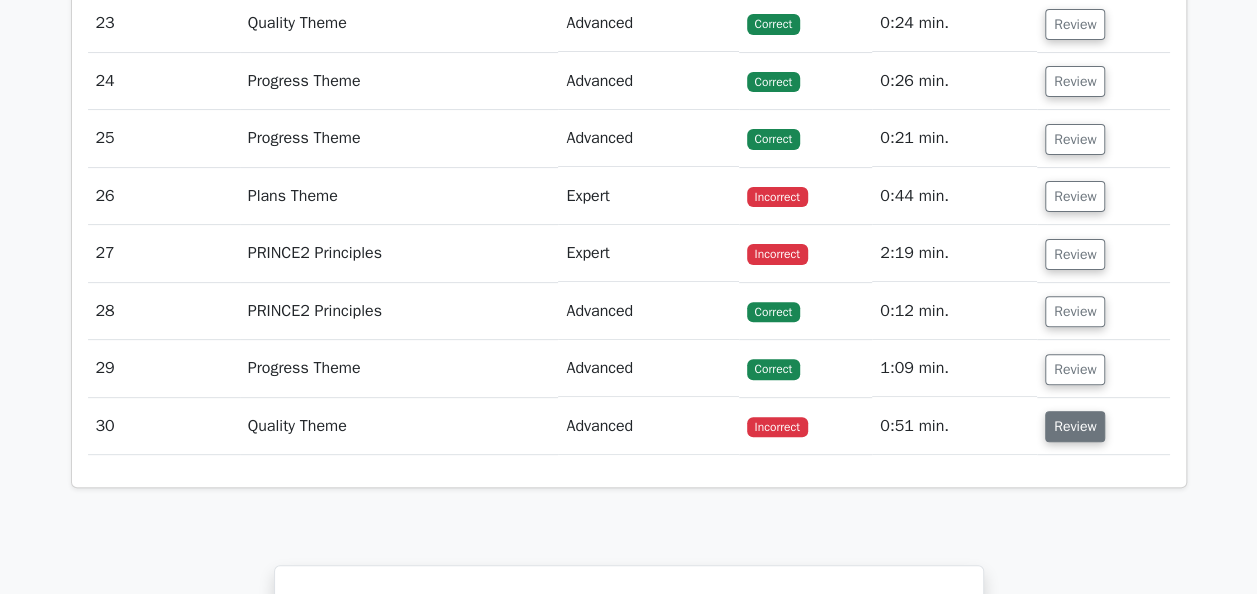 click on "Review" at bounding box center (1075, 426) 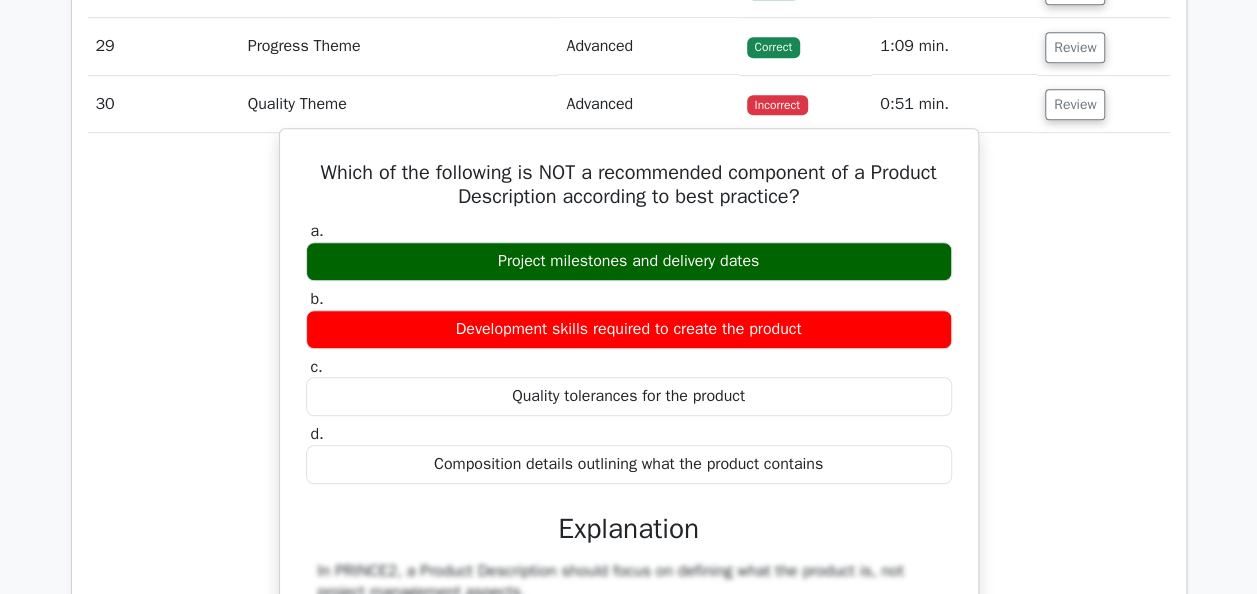 scroll, scrollTop: 4290, scrollLeft: 0, axis: vertical 